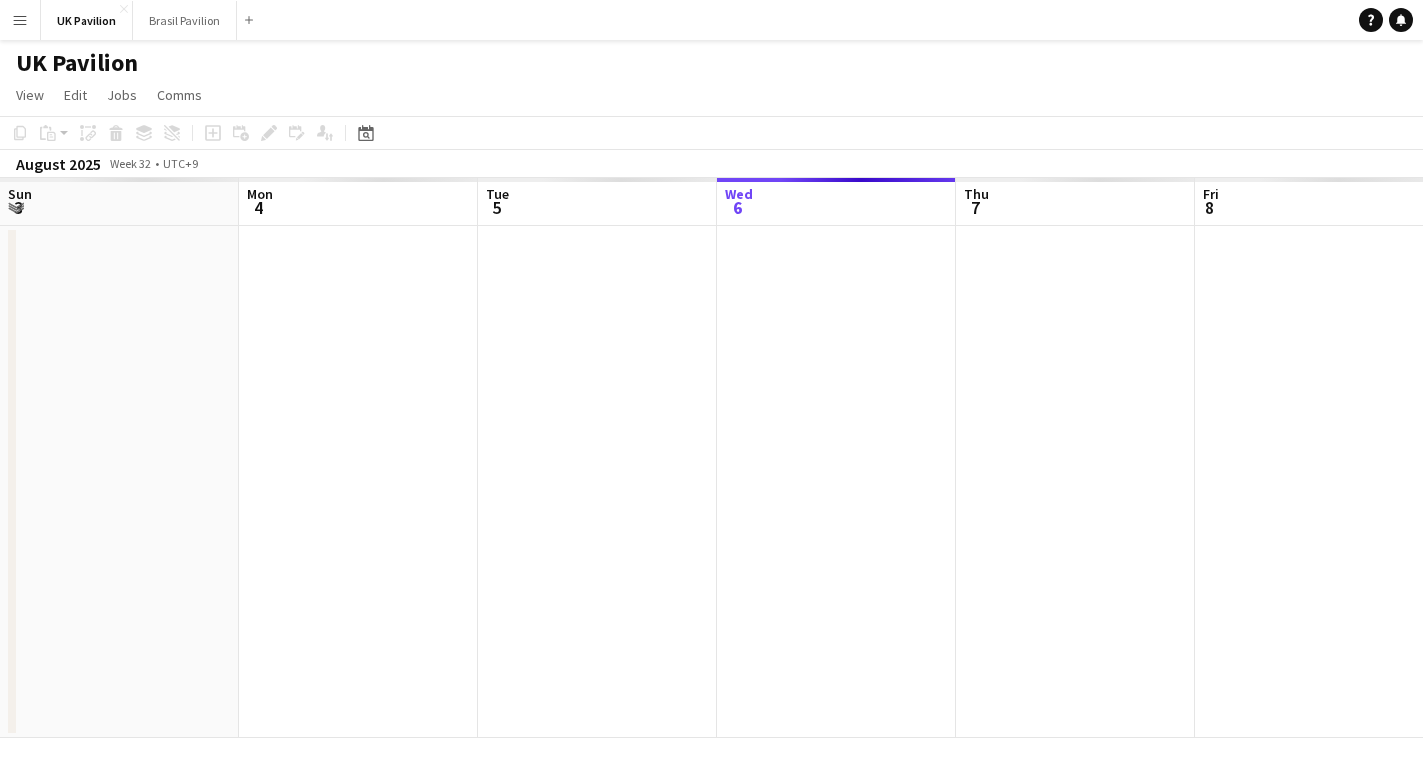 scroll, scrollTop: 0, scrollLeft: 0, axis: both 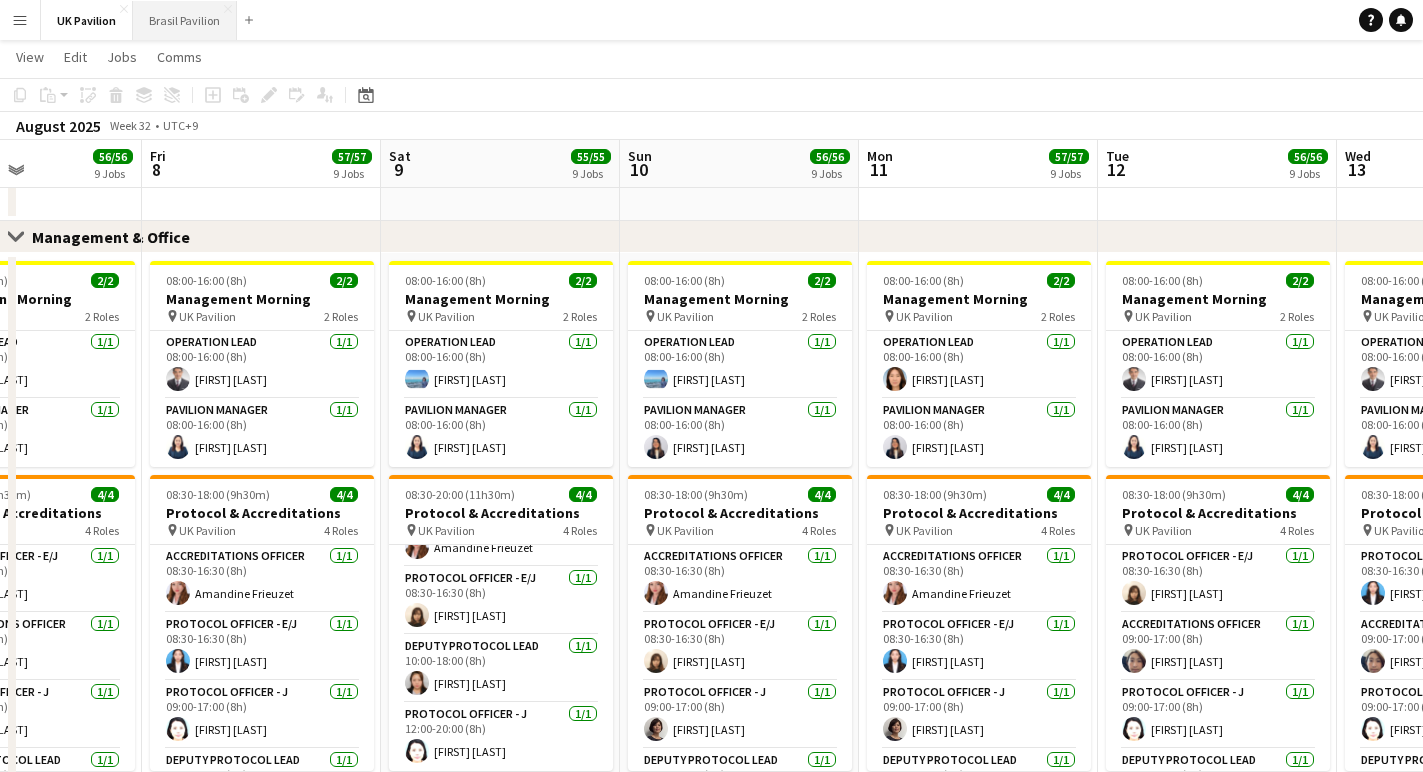 click on "Brasil Pavilion
Close" at bounding box center [185, 20] 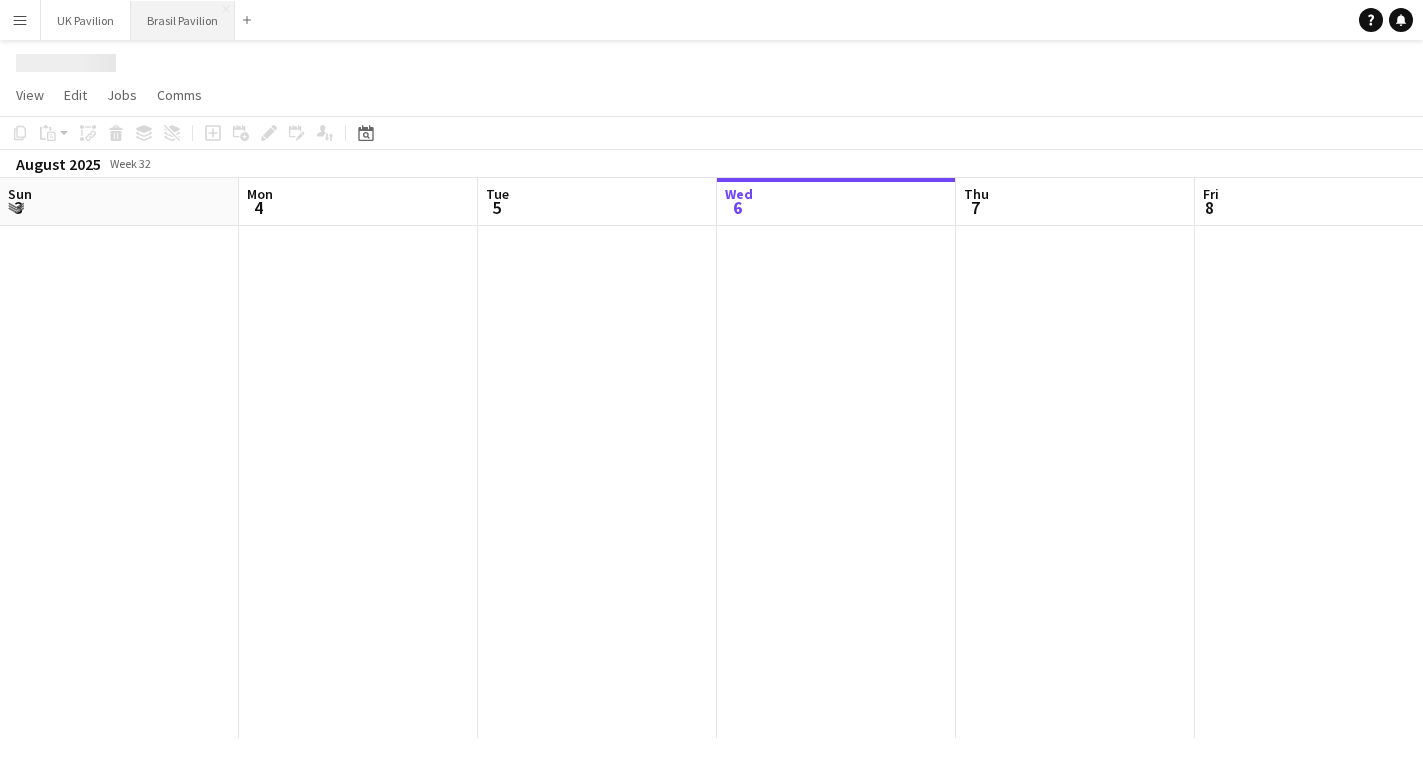 scroll, scrollTop: 0, scrollLeft: 0, axis: both 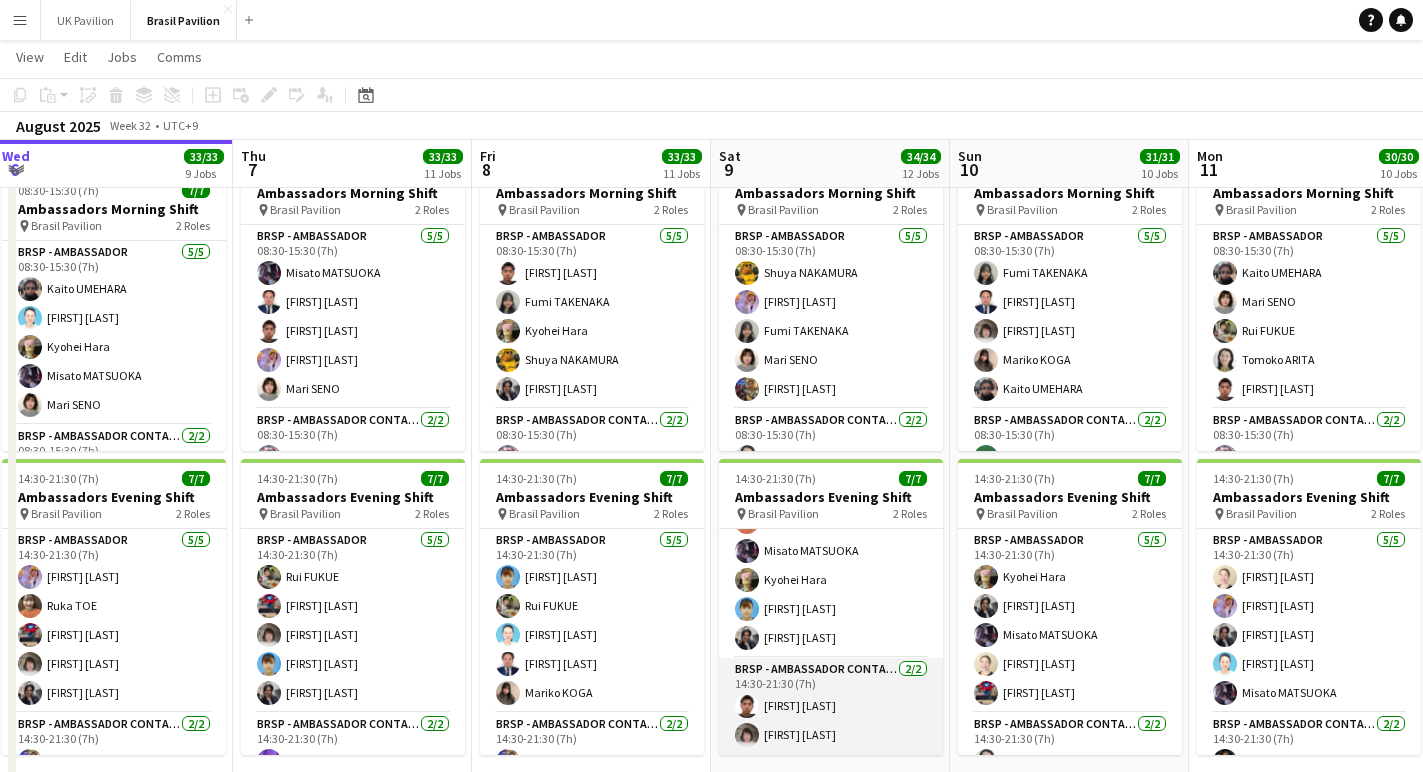 click on "BRSP - Ambassador Contact Point   2/2   14:30-21:30 (7h)
Koki TAKASHIBA Harumi MATSUSHIMA" at bounding box center [831, 706] 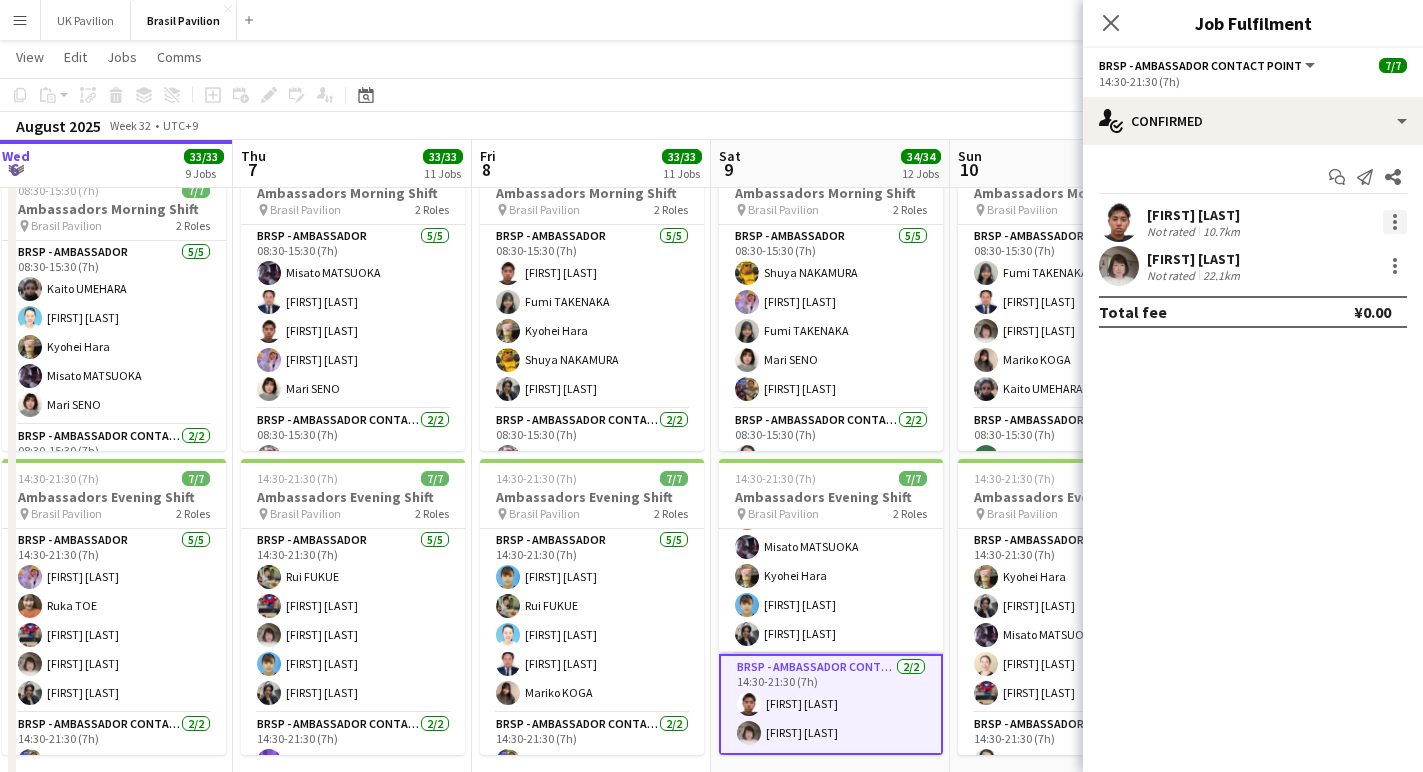click at bounding box center [1395, 222] 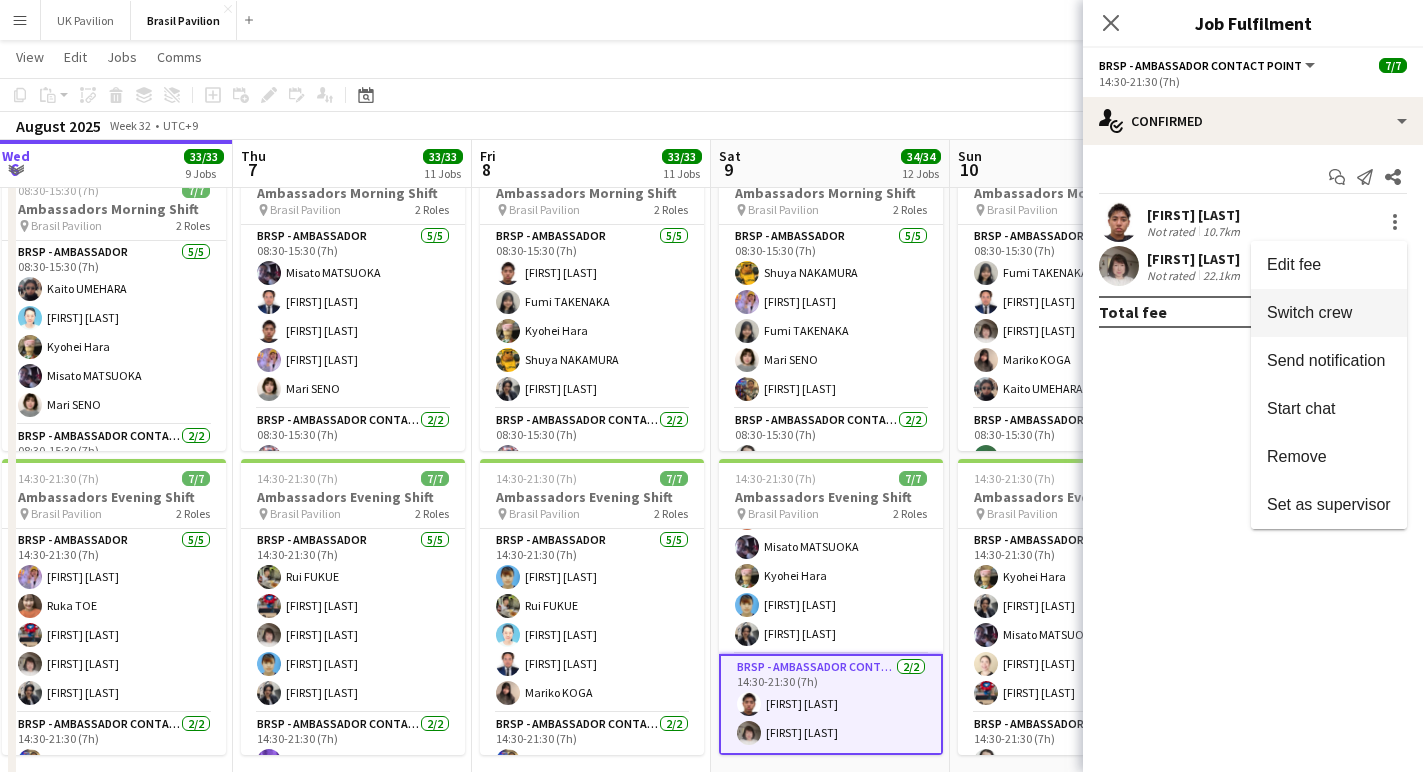 click on "Switch crew" at bounding box center (1309, 312) 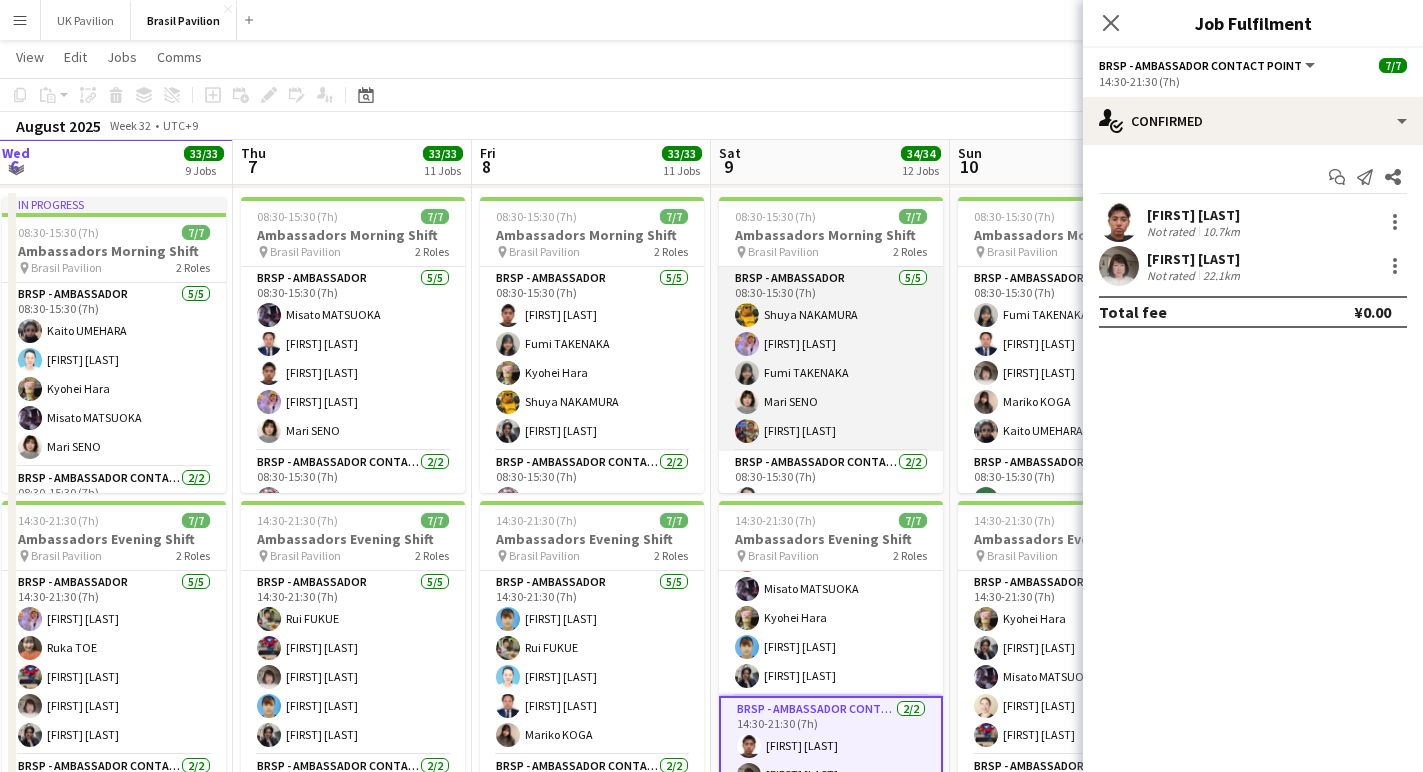 click on "BRSP - Ambassador   5/5   08:30-15:30 (7h)
Shuya NAKAMURA Trinh PHAM Fumi TAKENAKA Mari SENO Yuki MIYAKE" at bounding box center [831, 359] 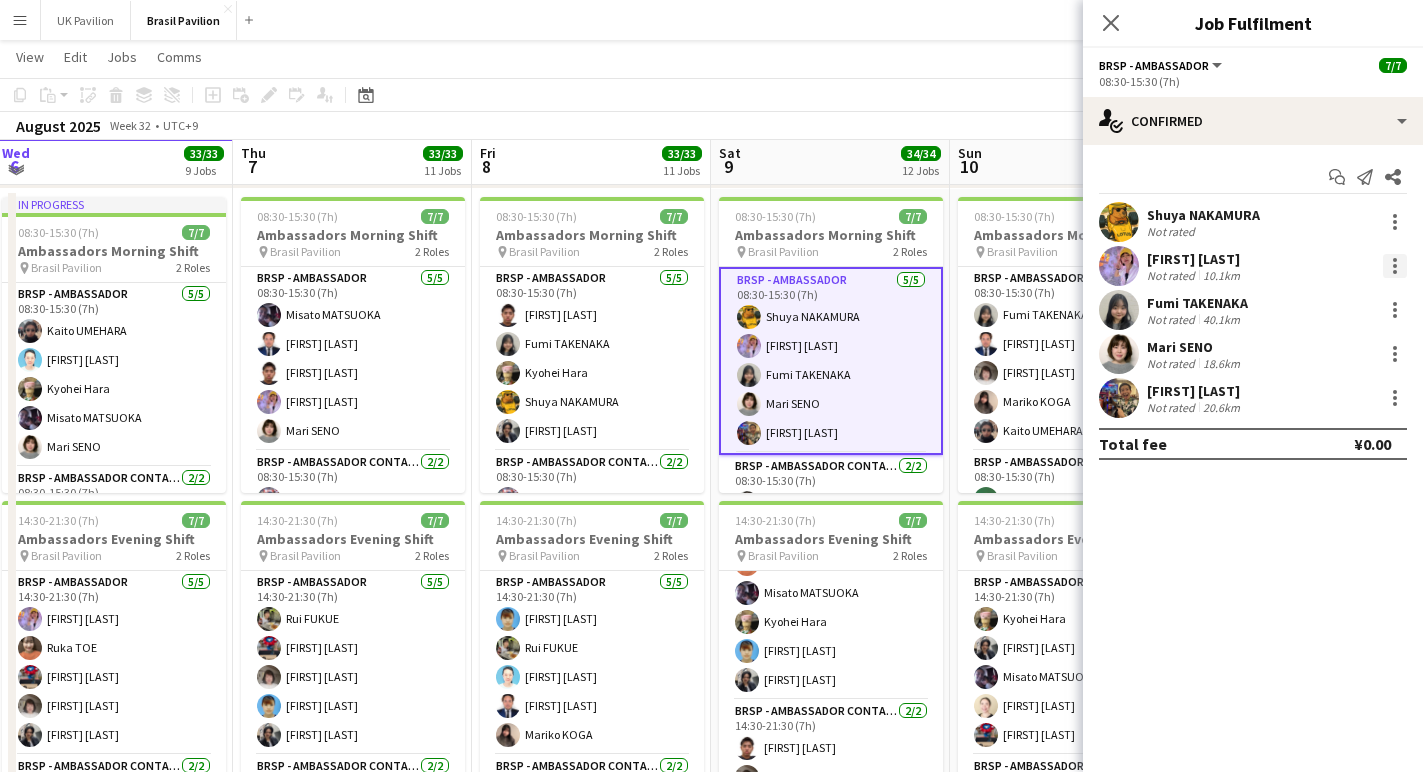 click at bounding box center (1395, 266) 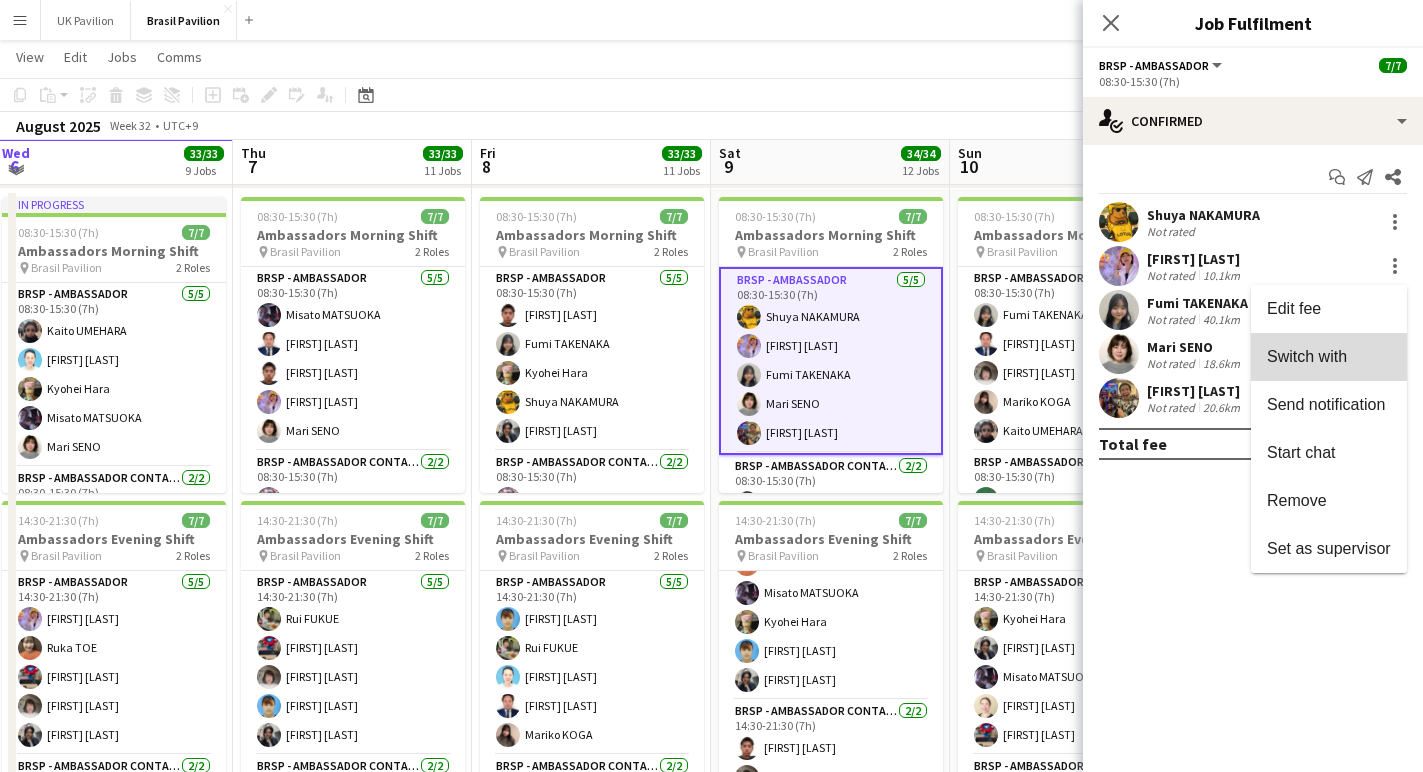 click on "Switch with" at bounding box center [1329, 357] 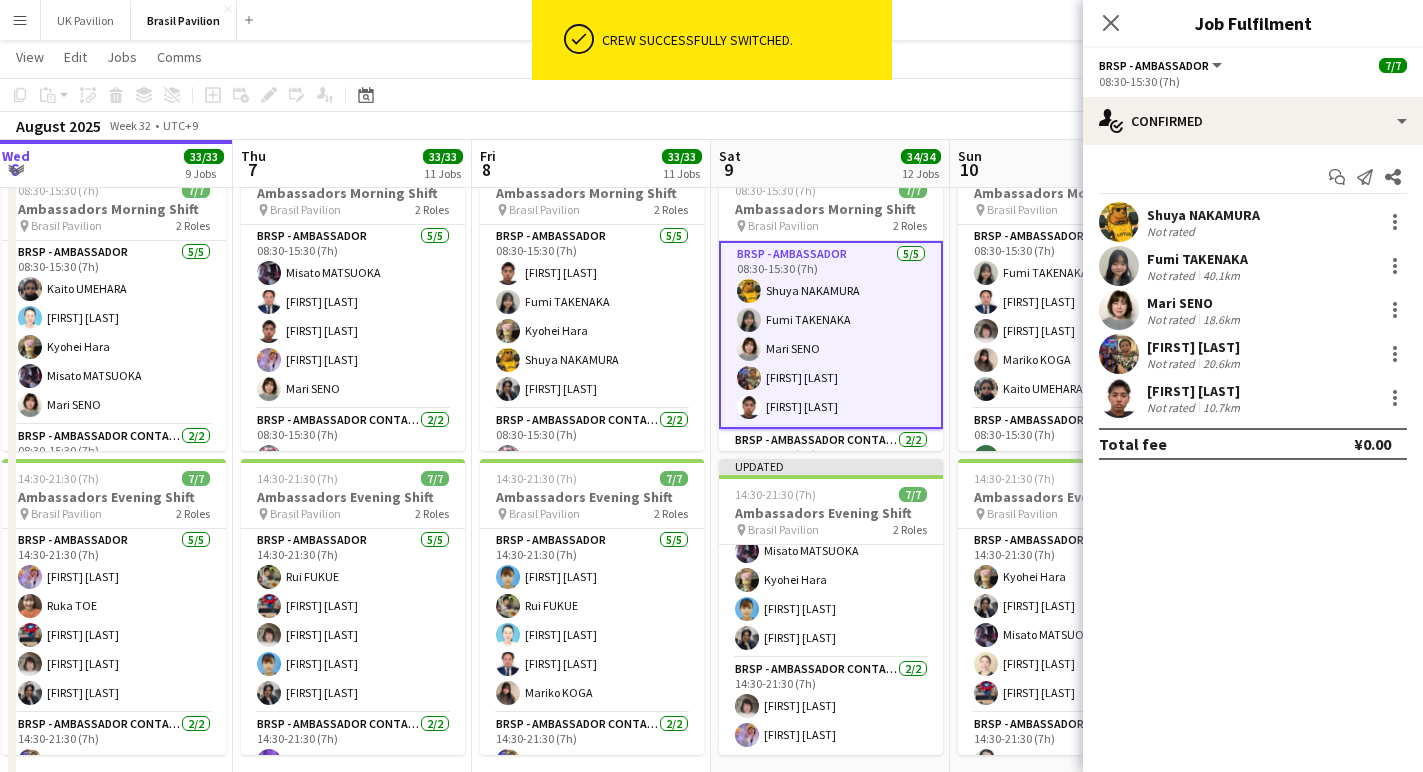 scroll, scrollTop: 2375, scrollLeft: 0, axis: vertical 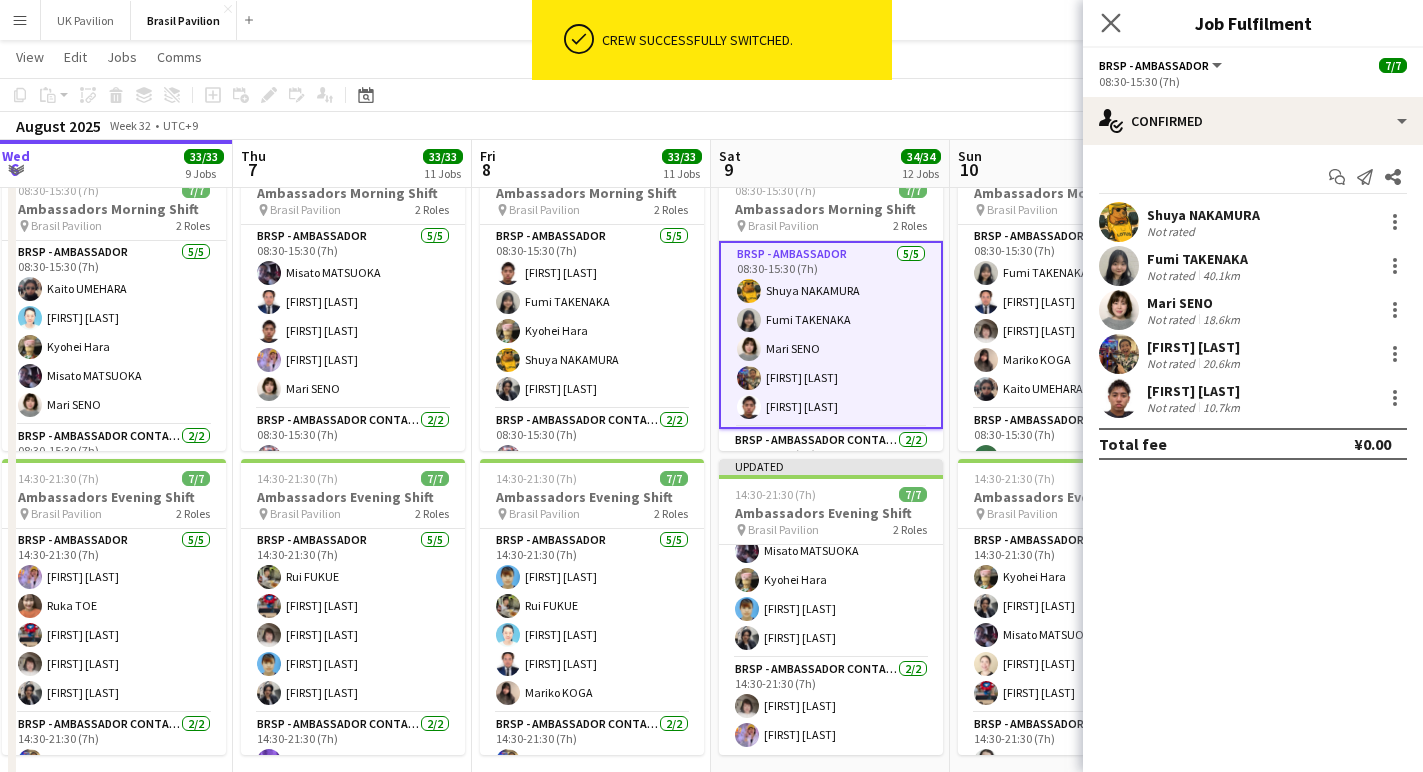 click 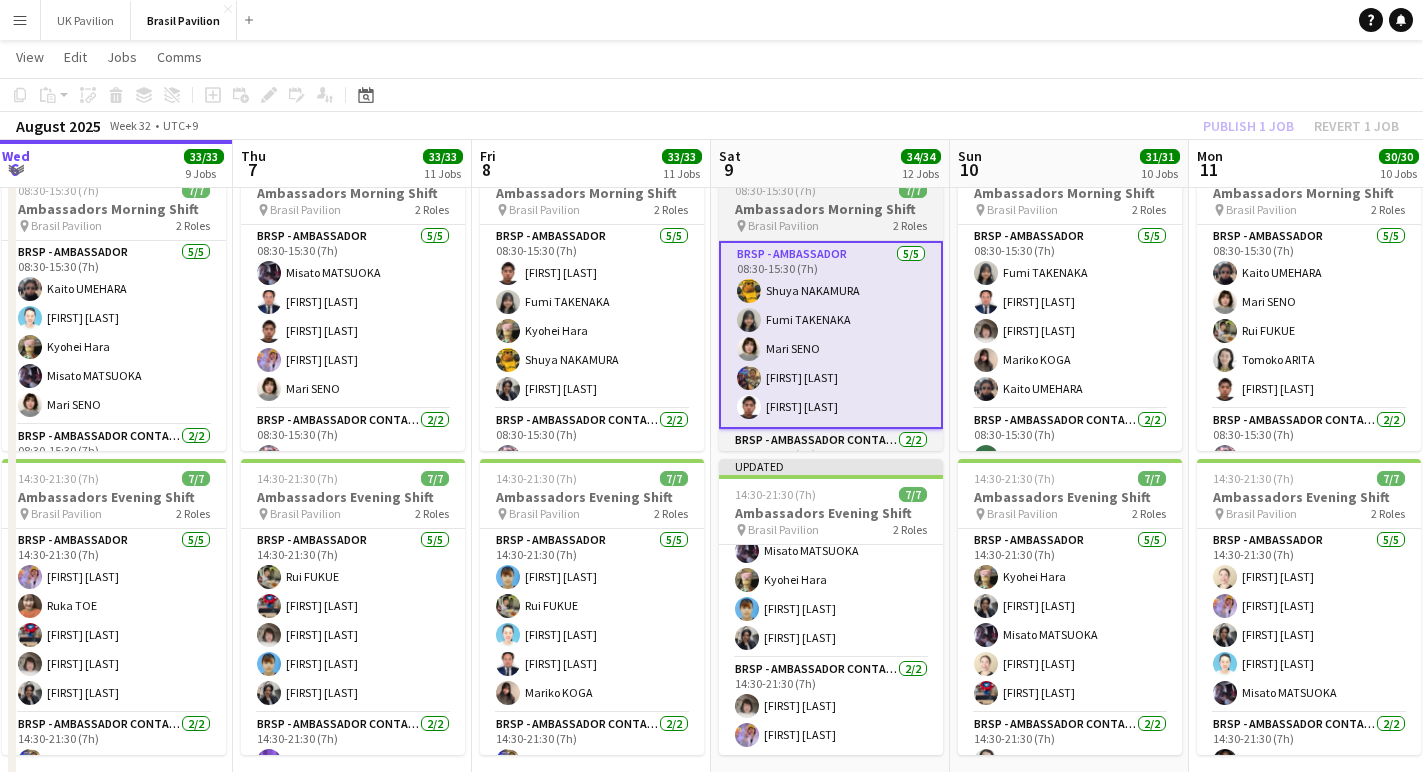 click on "Ambassadors Morning Shift" at bounding box center (831, 209) 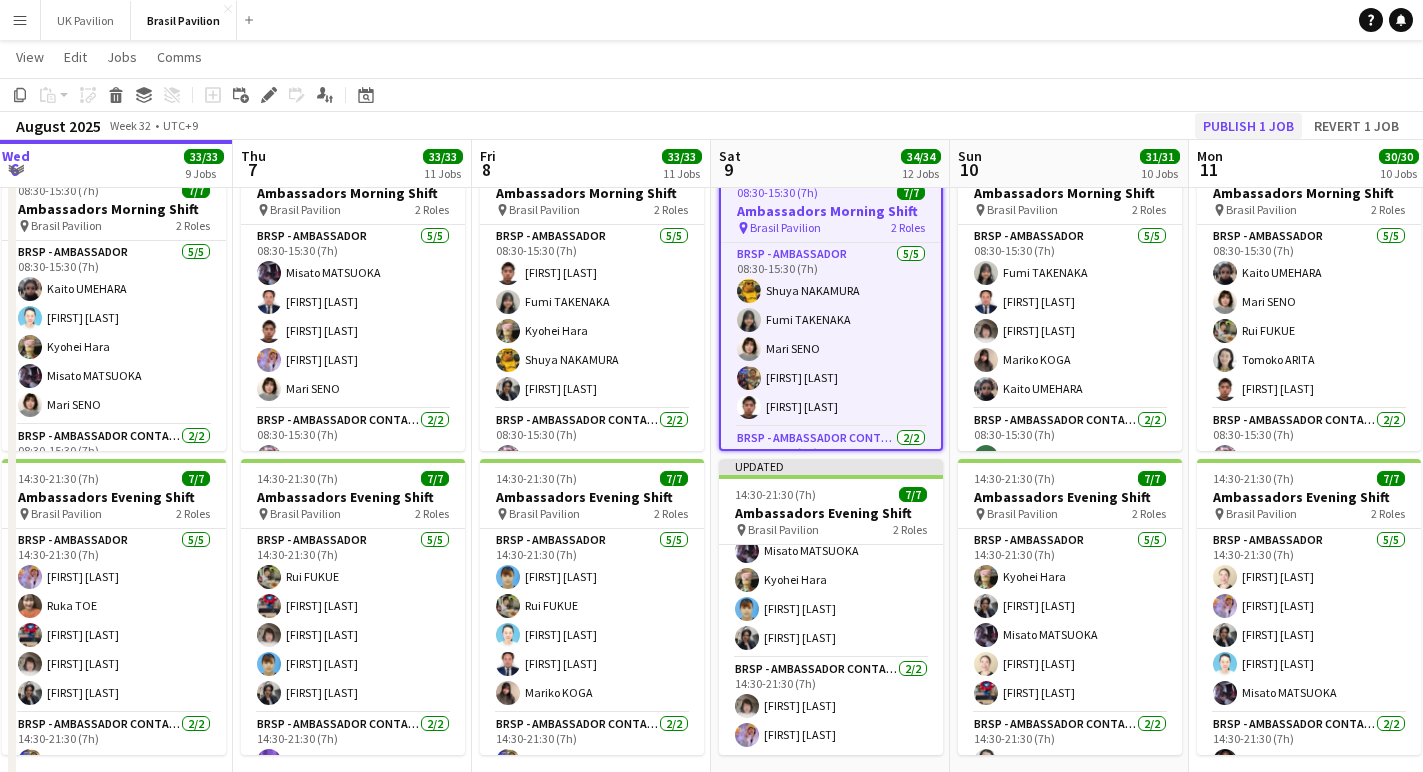 click on "Publish 1 job" 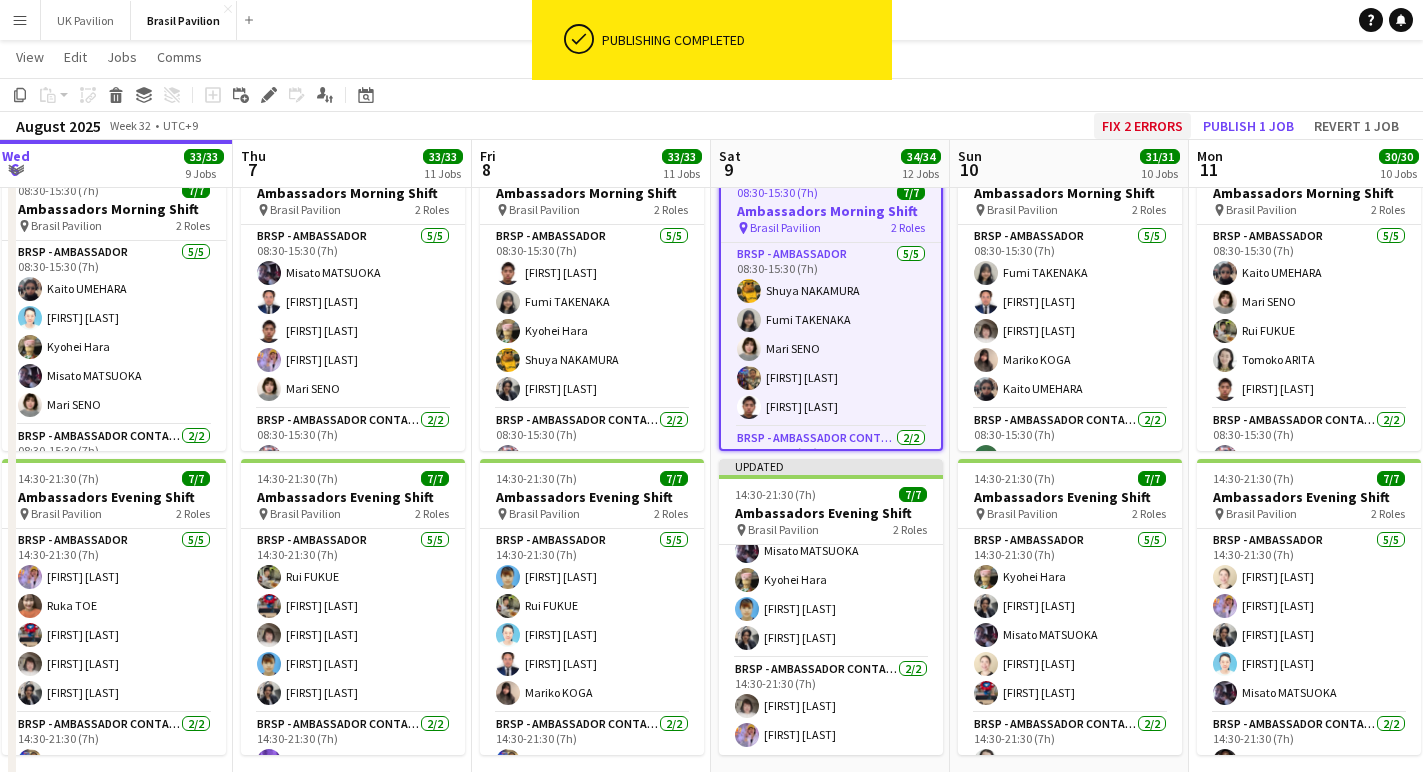 click on "Fix 2 errors" 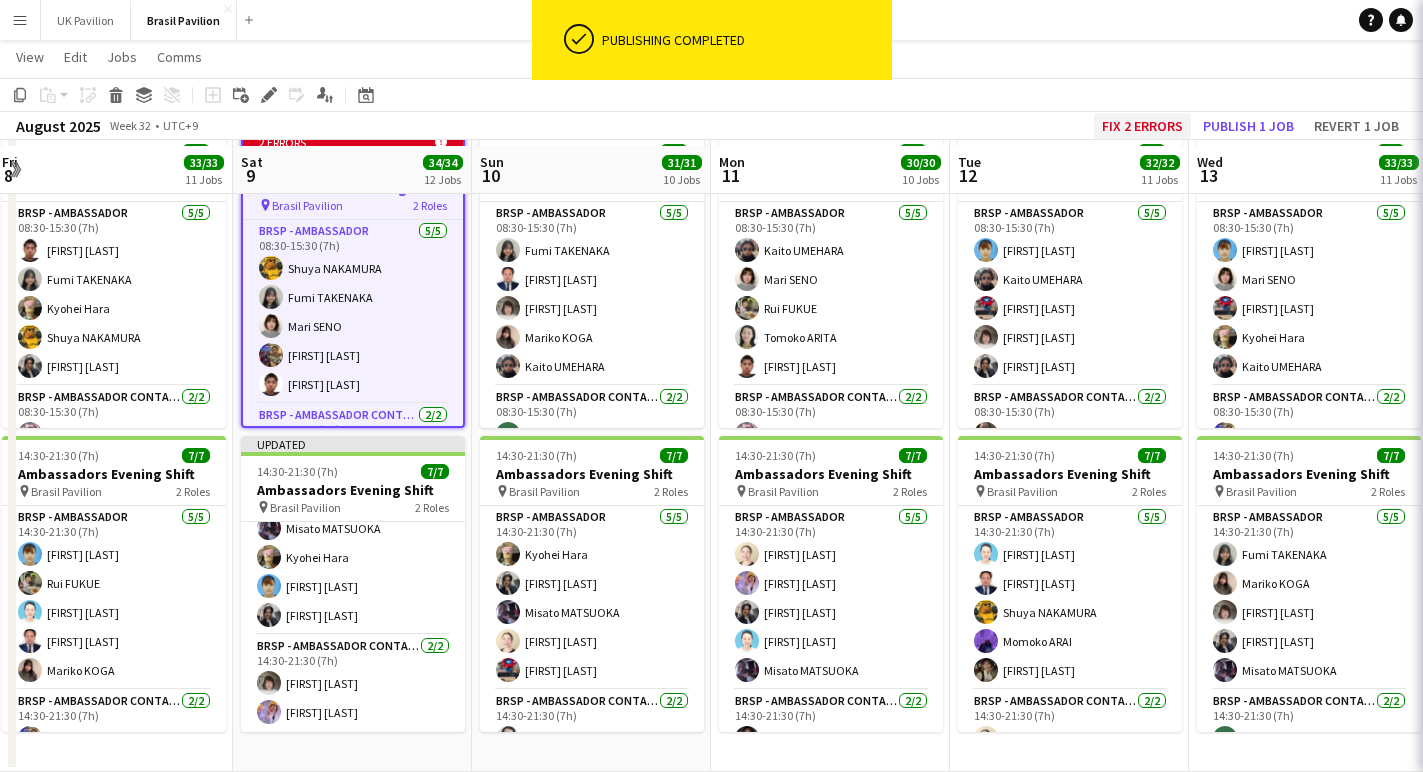 scroll, scrollTop: 318, scrollLeft: 0, axis: vertical 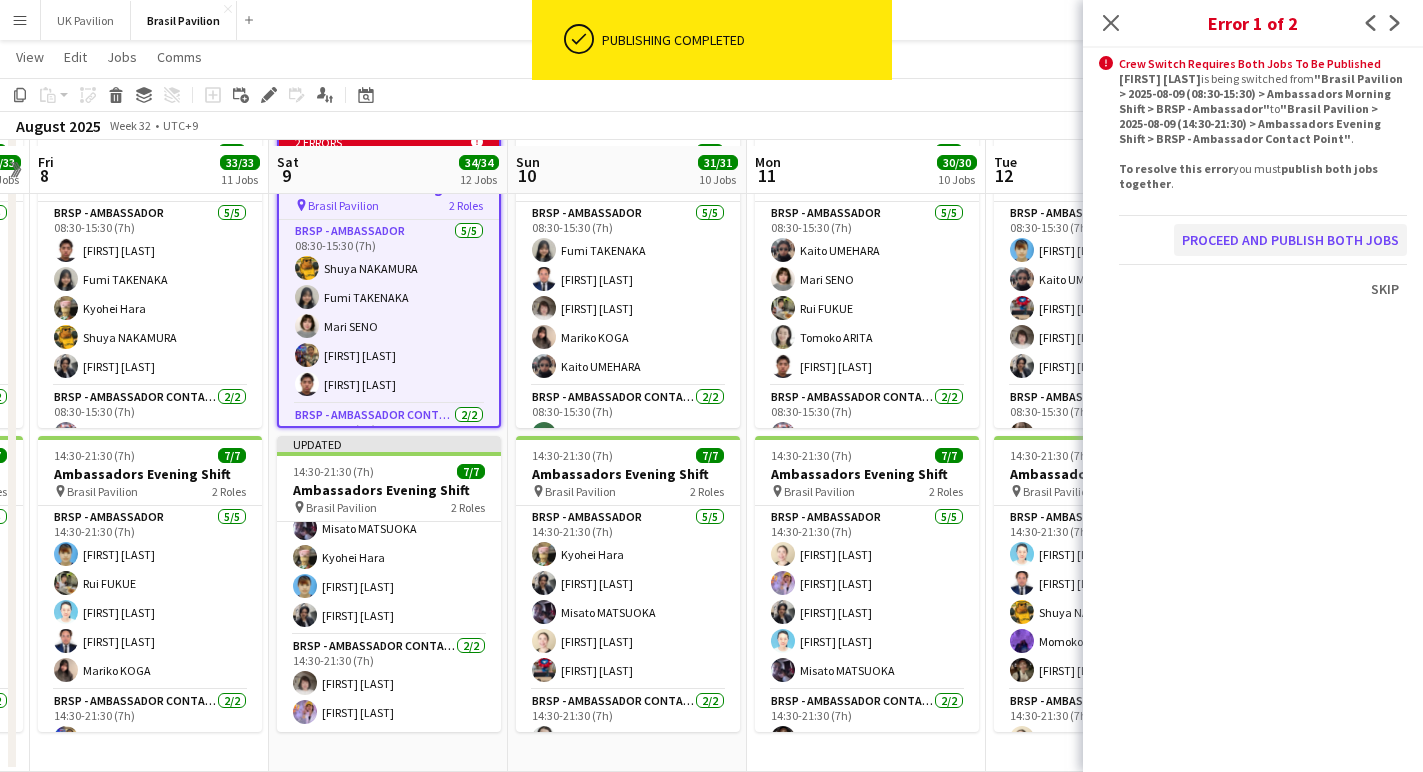 click on "Proceed and publish both jobs" 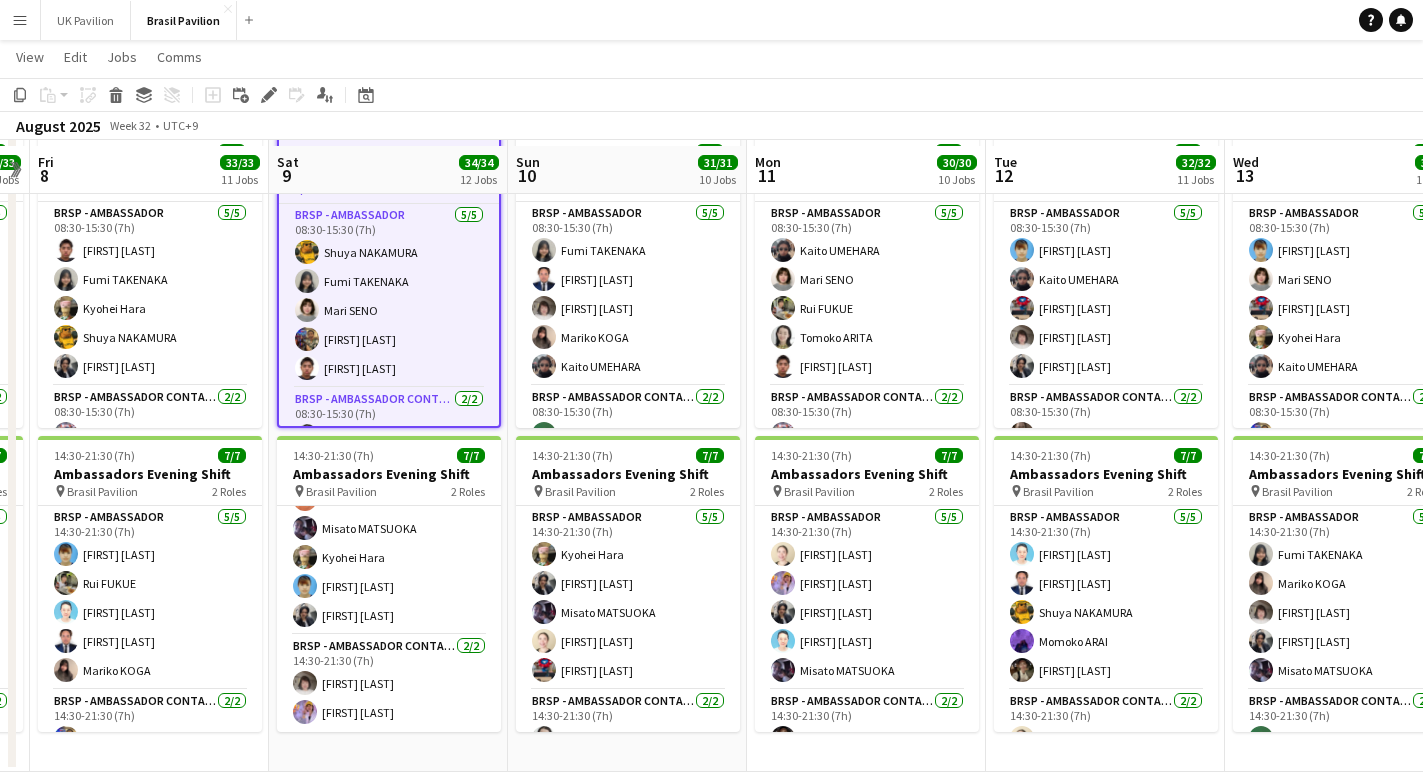 click on "View  Day view expanded Day view collapsed Month view Date picker Jump to today Expand Linked Jobs Collapse Linked Jobs  Edit  Copy
Command
C  Paste  Without Crew
Command
V With Crew
Command
Shift
V Paste as linked job  Group  Group Ungroup  Jobs  New Job Edit Job Delete Job New Linked Job Edit Linked Jobs Job fulfilment Promote Role Copy Role URL  Comms  Notify confirmed crew Create chat" 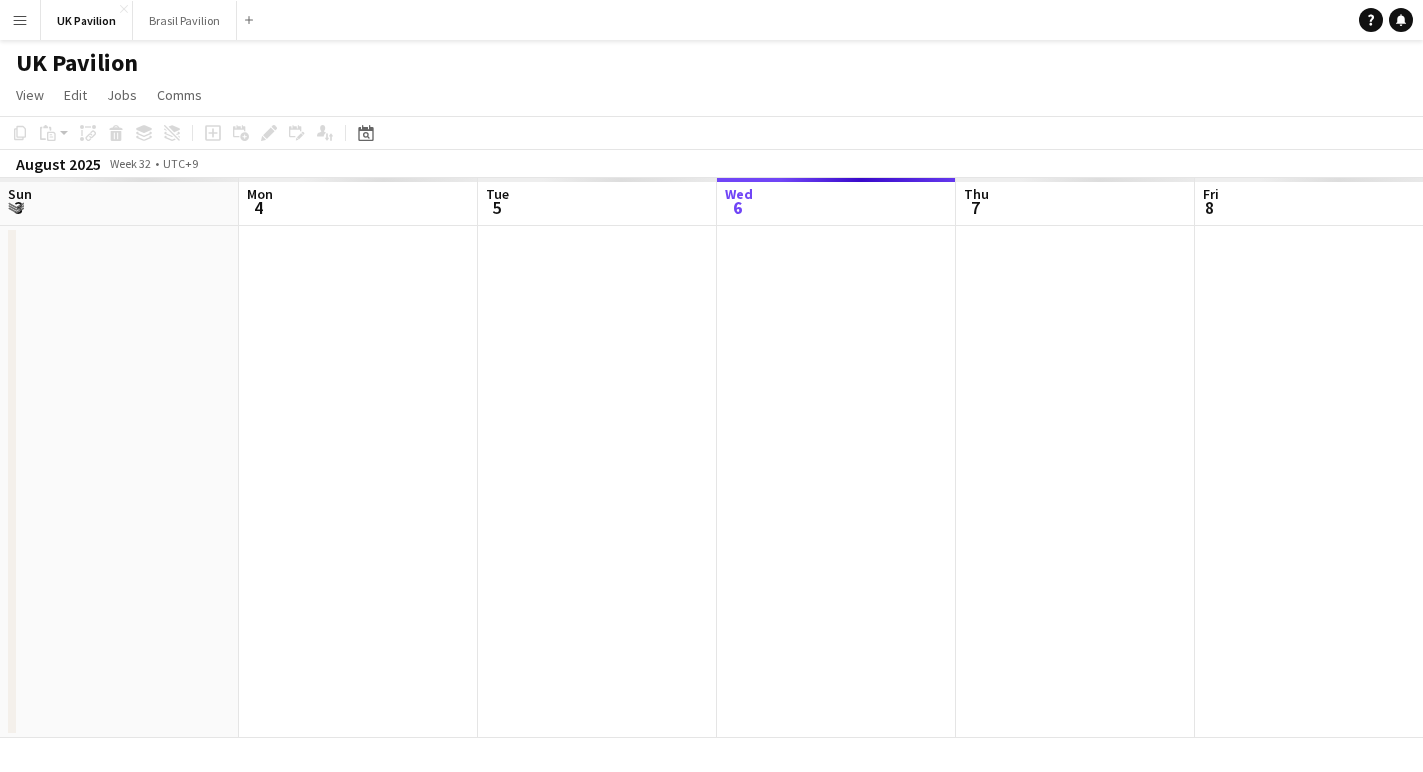 scroll, scrollTop: 0, scrollLeft: 0, axis: both 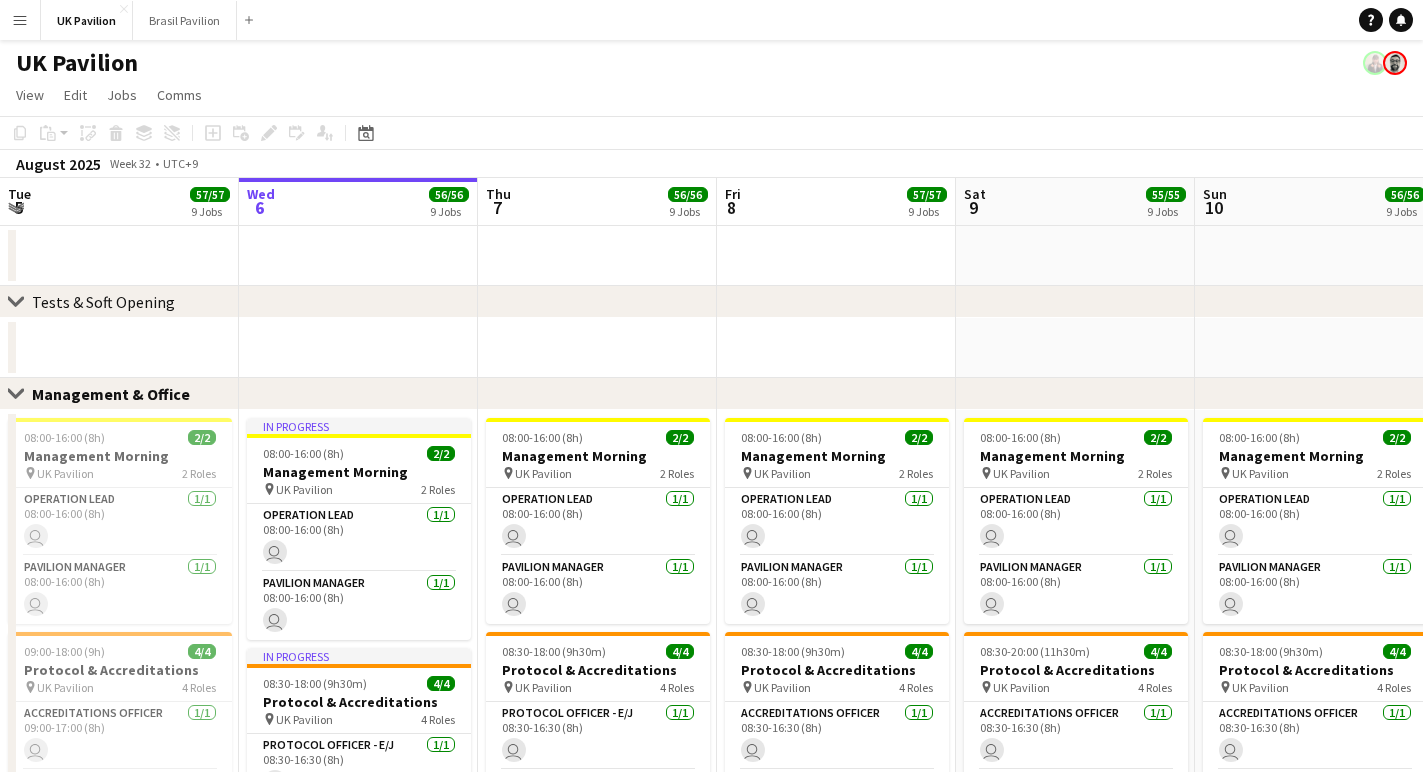 click on "Menu" at bounding box center (20, 20) 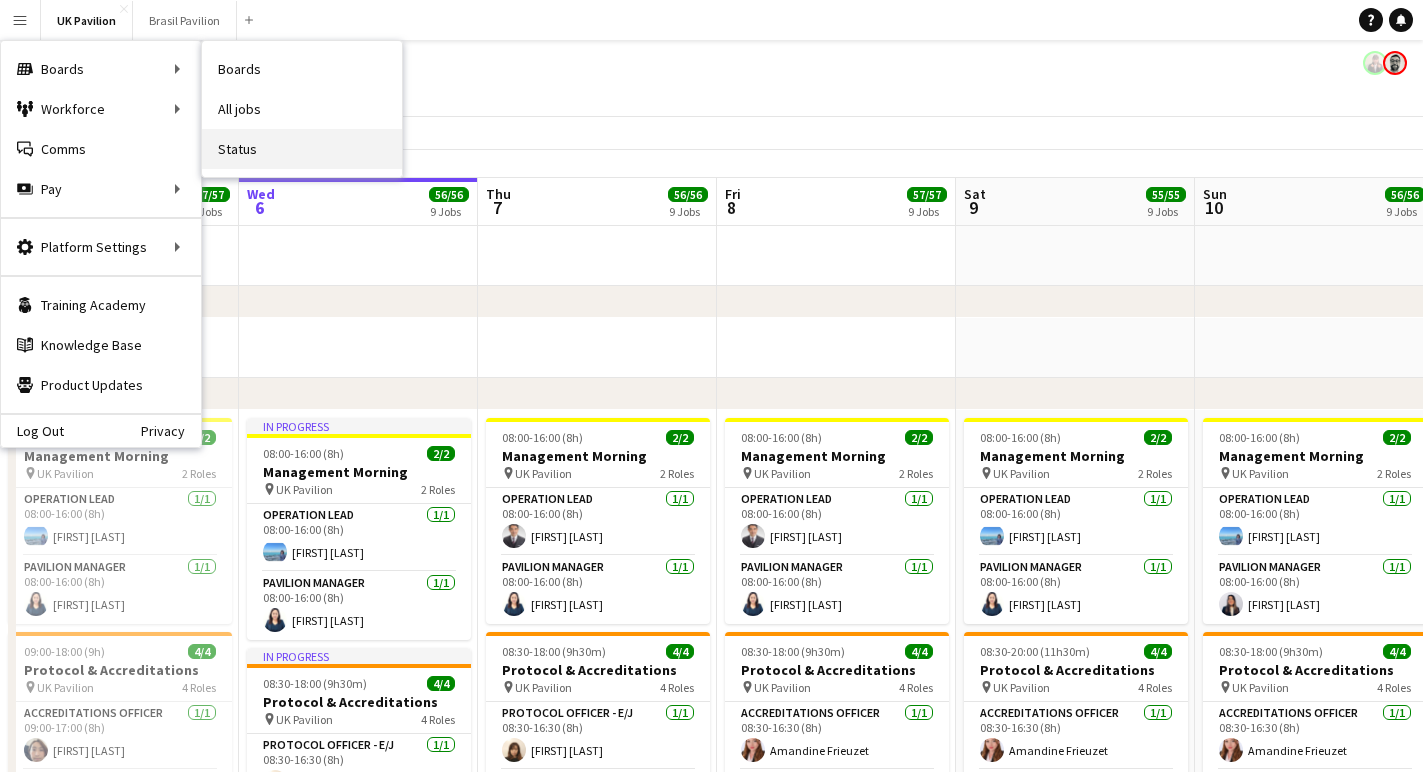 click on "Status" at bounding box center [302, 149] 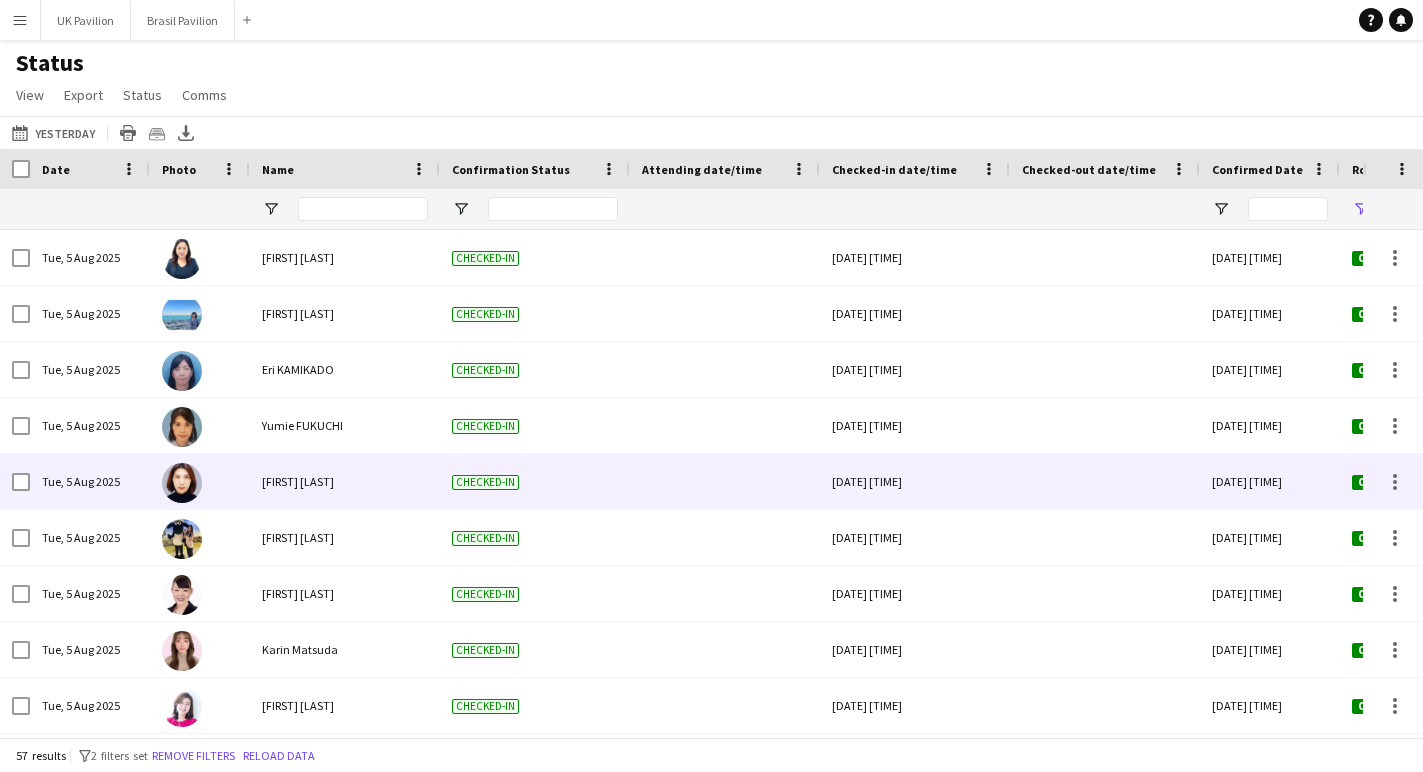 scroll, scrollTop: 120, scrollLeft: 0, axis: vertical 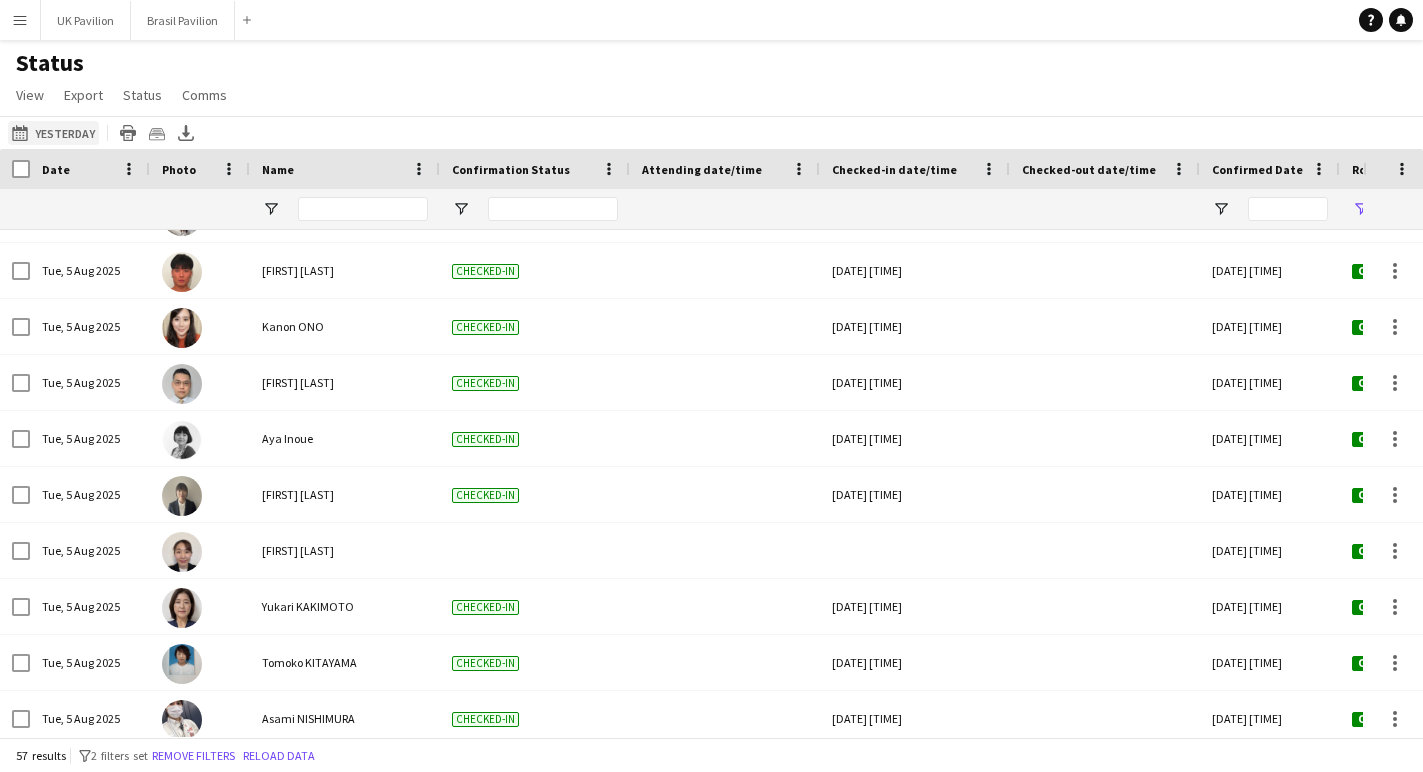 click on "[DATE] to [DATE]
[DAY]" 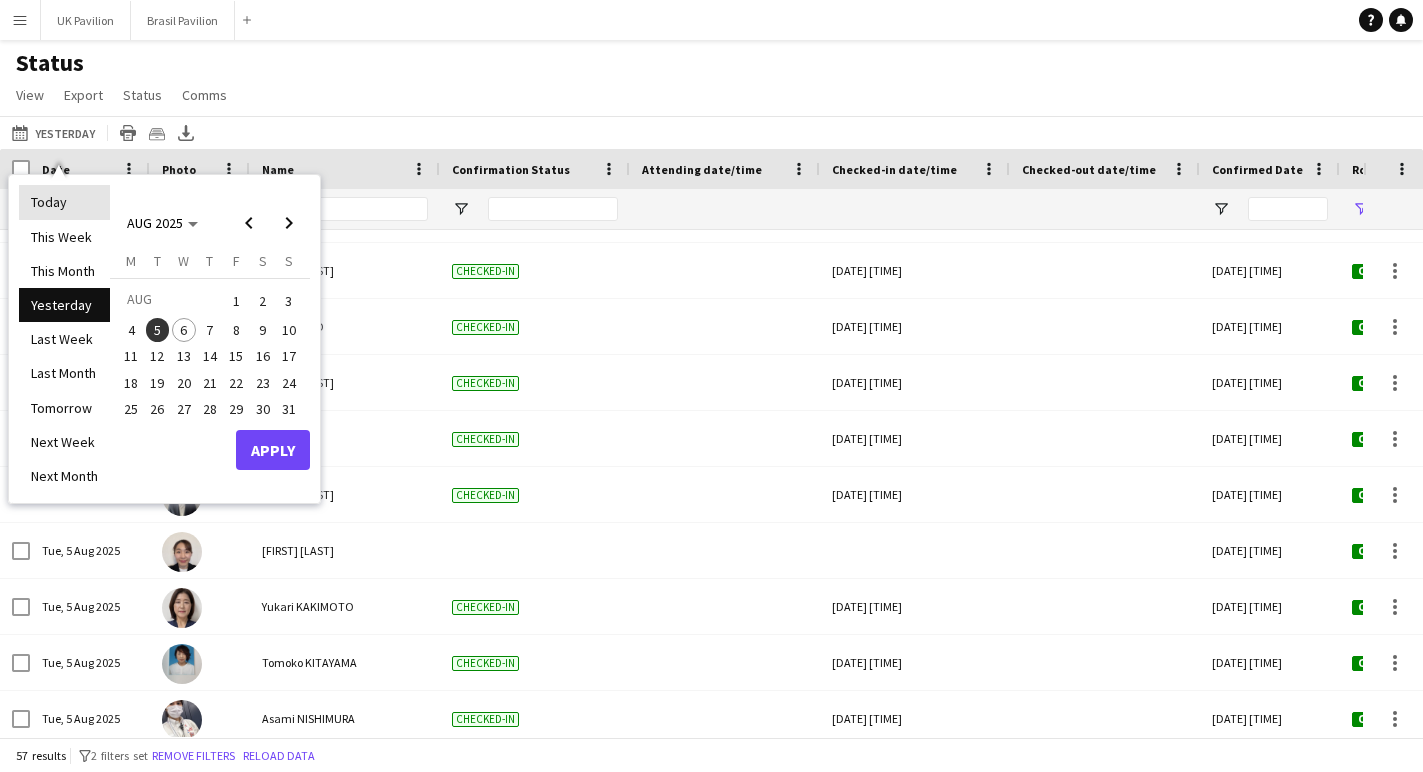 click on "Today" at bounding box center [64, 202] 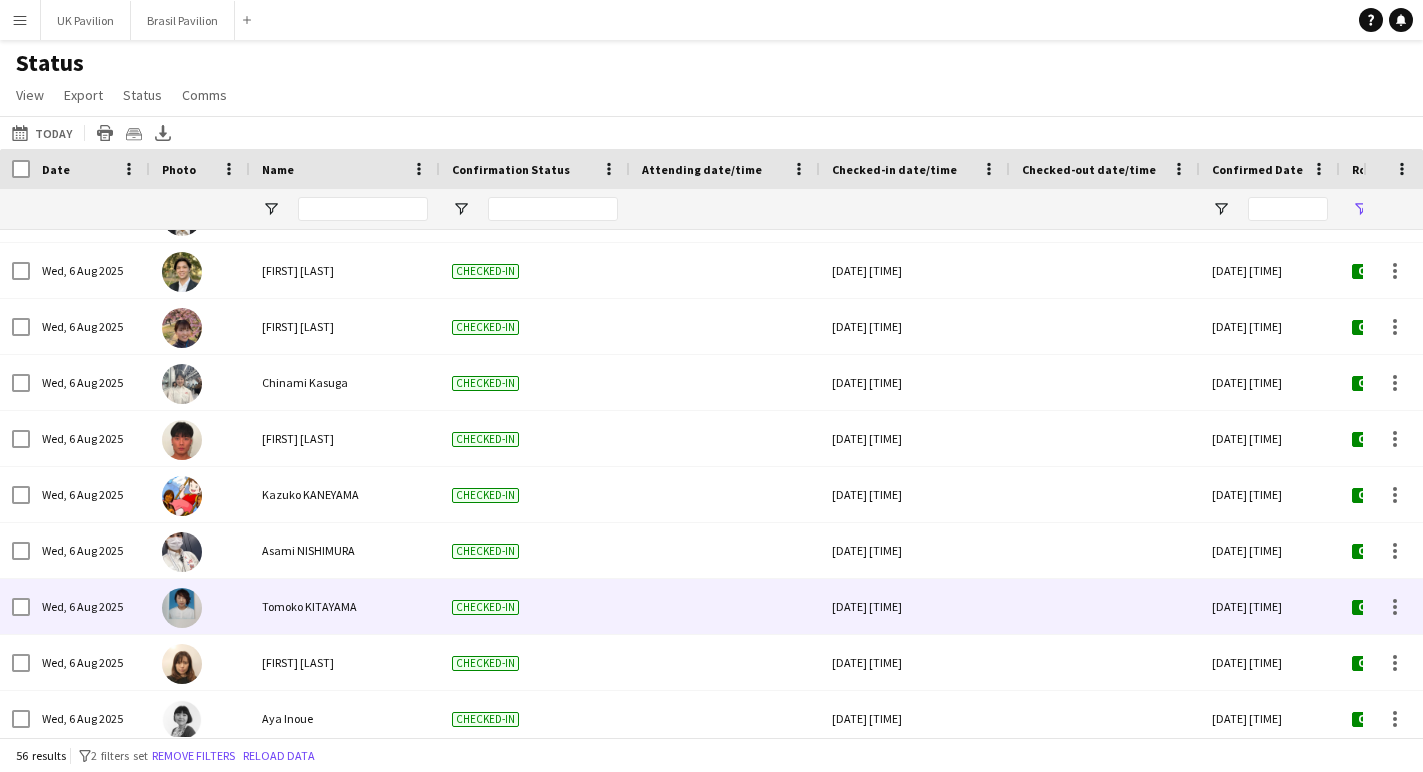 scroll, scrollTop: 291, scrollLeft: 0, axis: vertical 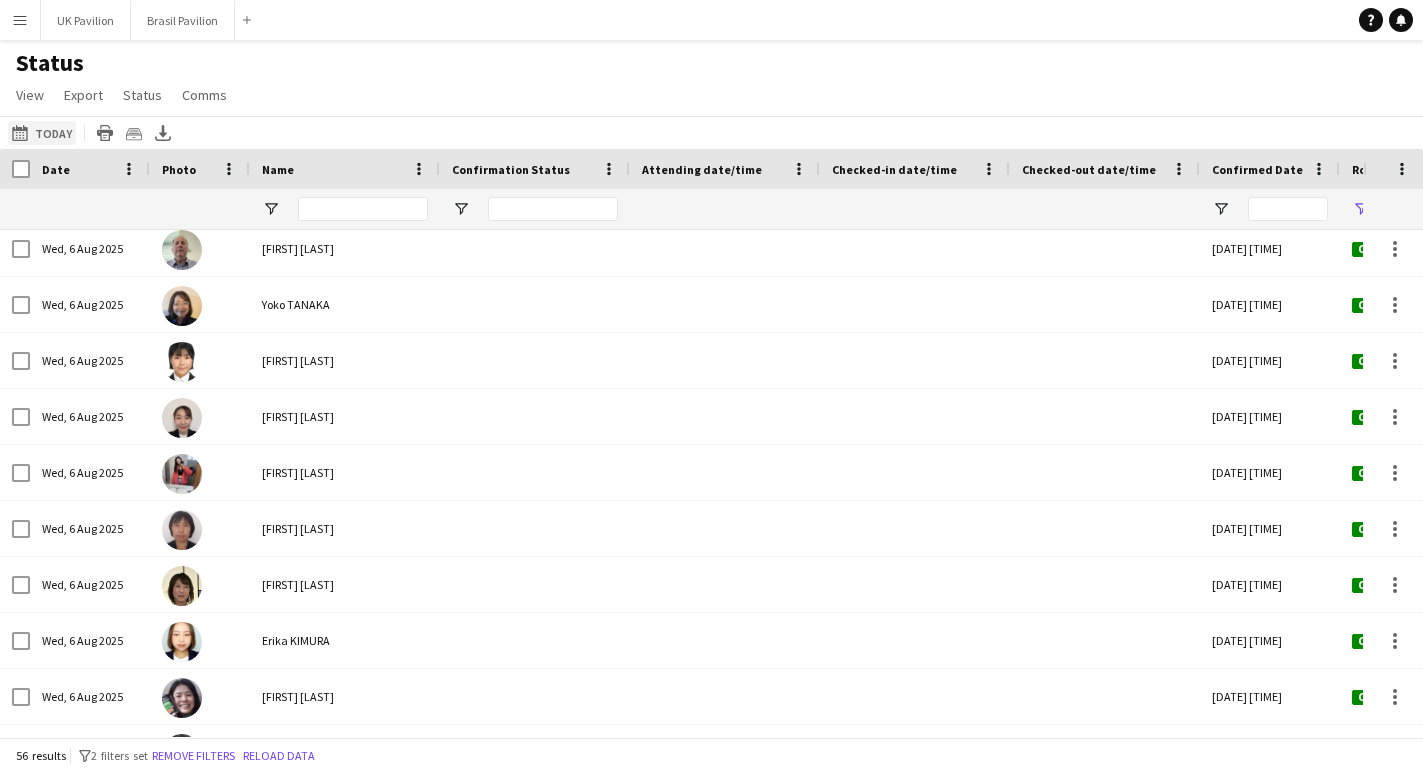 click on "[DATE] to [DATE]
[DAY]" 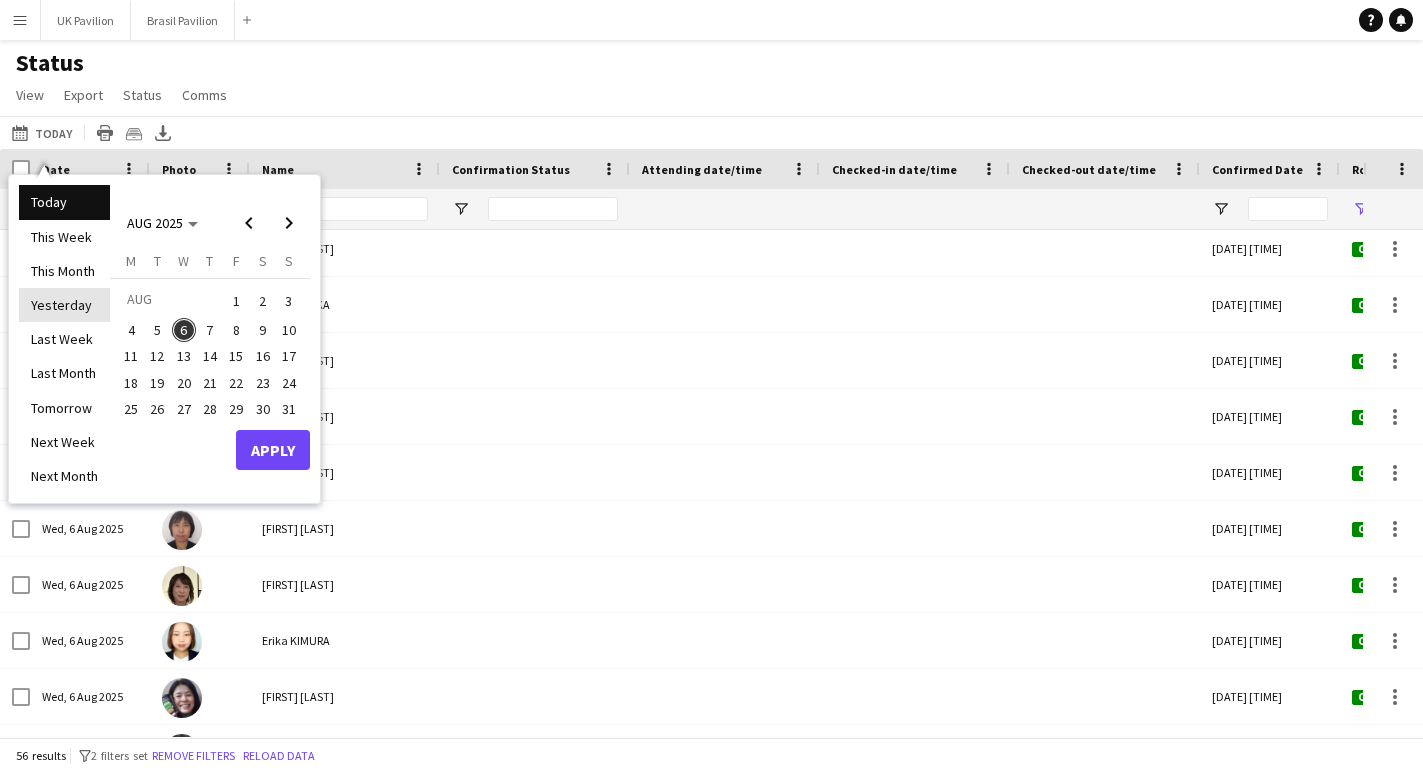 click on "Yesterday" at bounding box center (64, 305) 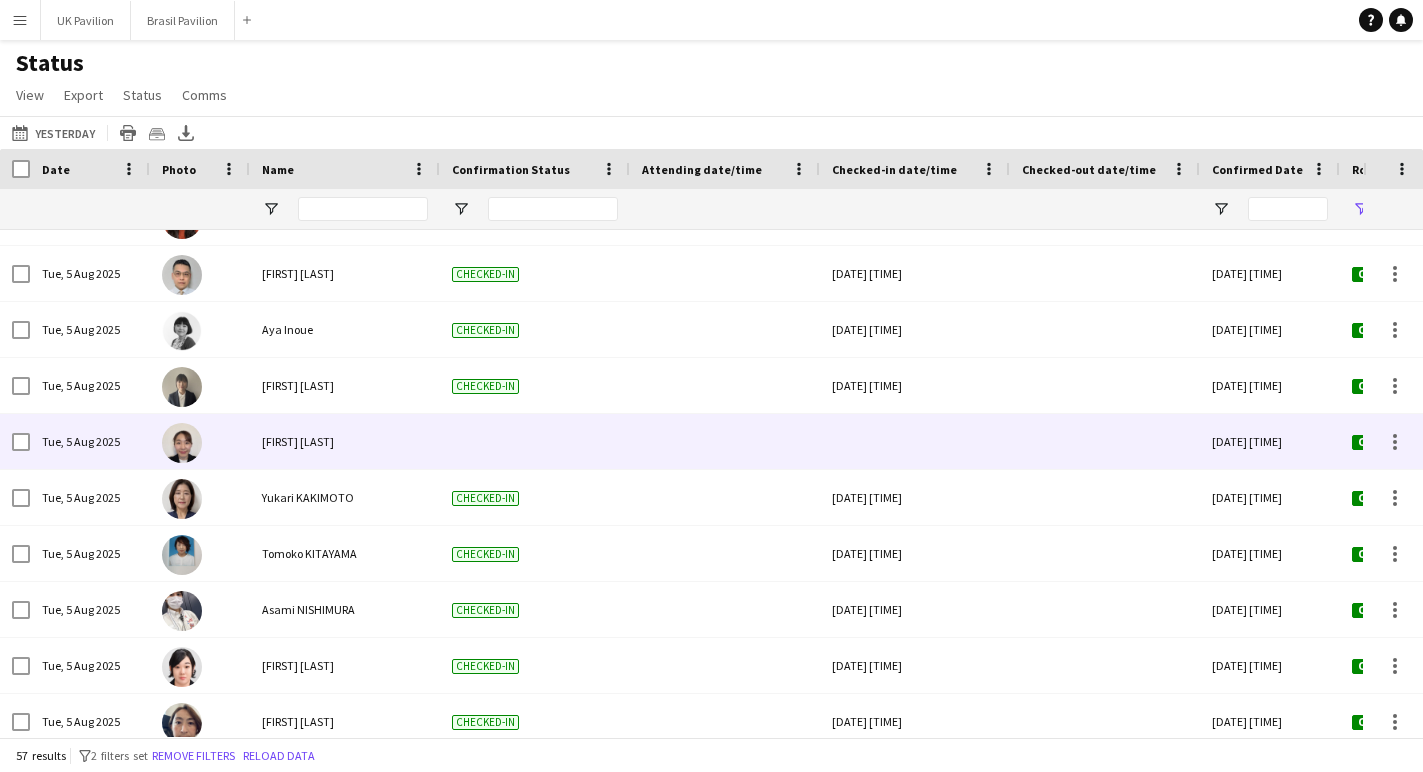 click at bounding box center [915, 441] 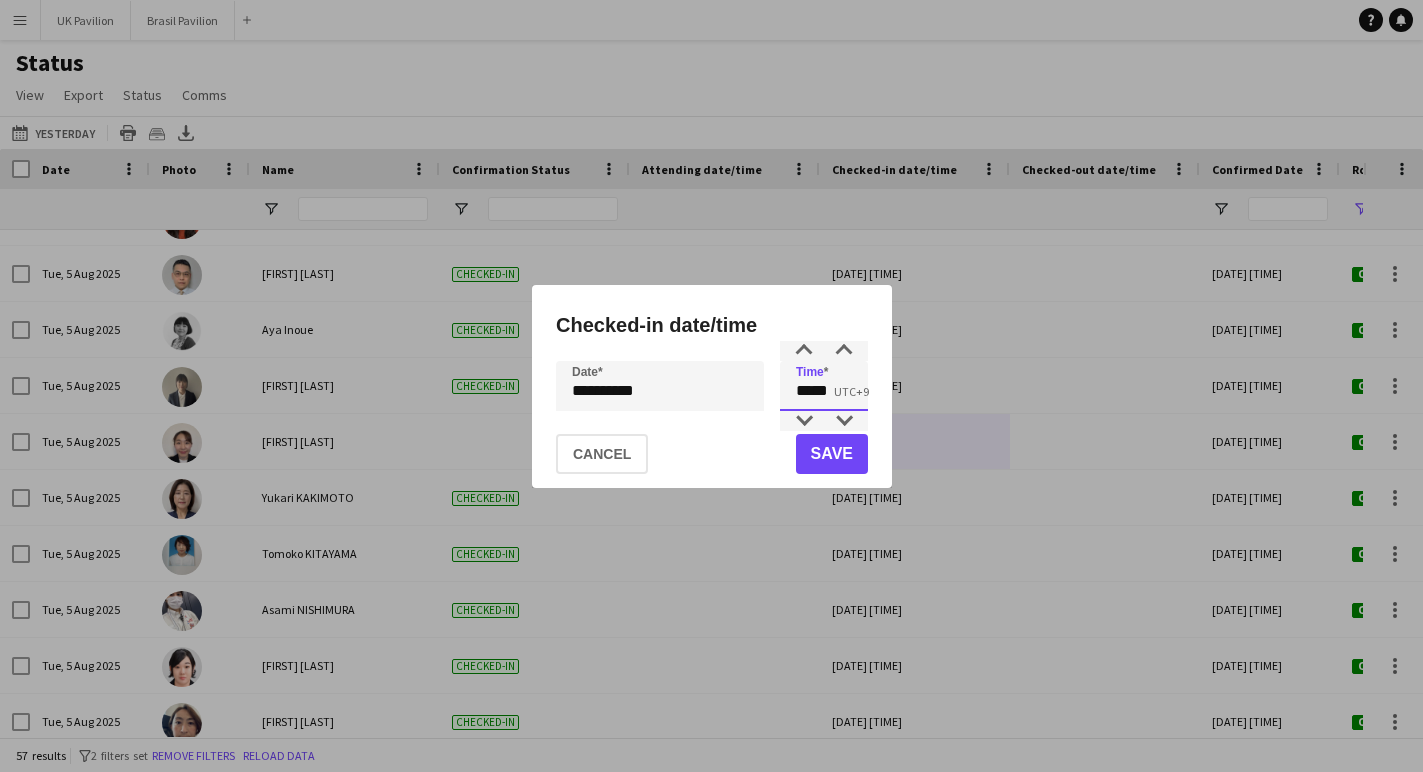 click on "*****" at bounding box center (824, 386) 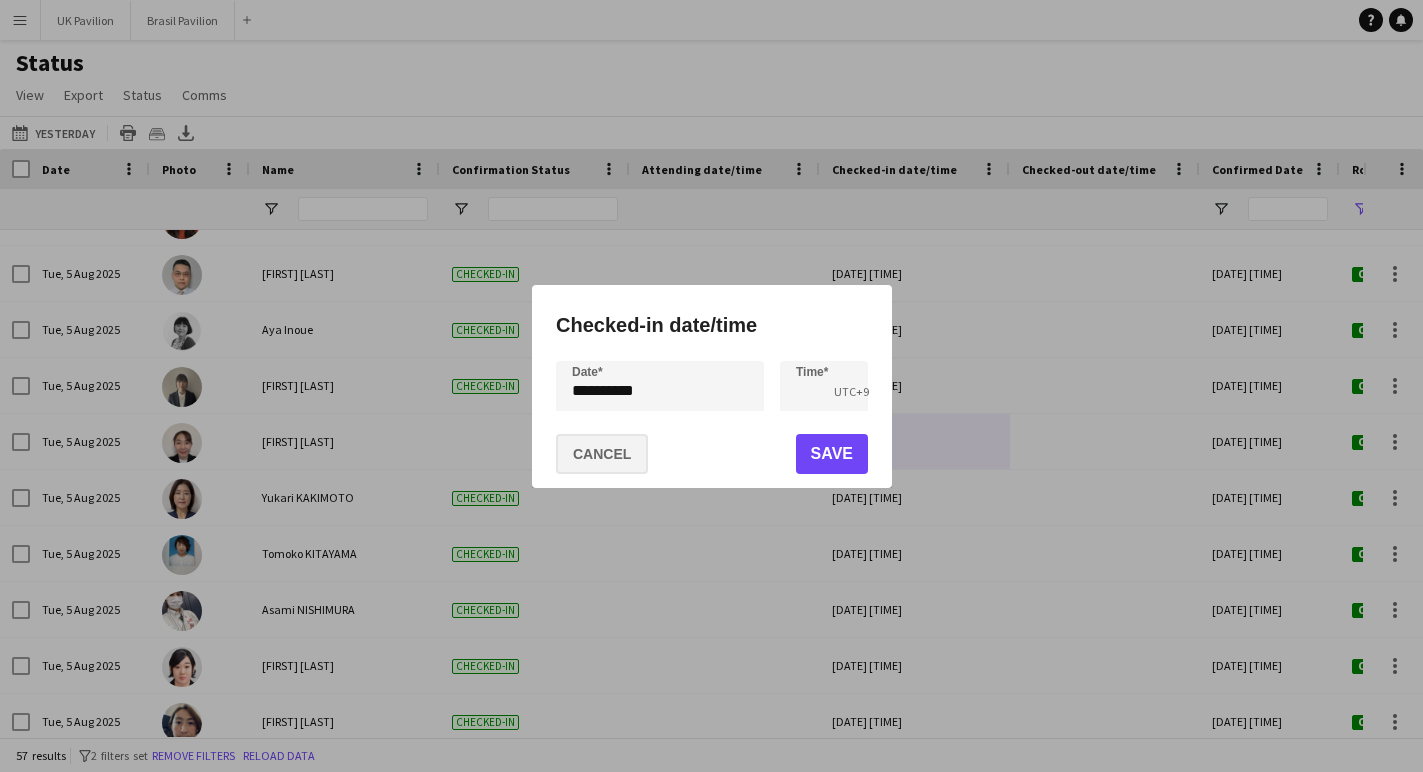 click on "Cancel" 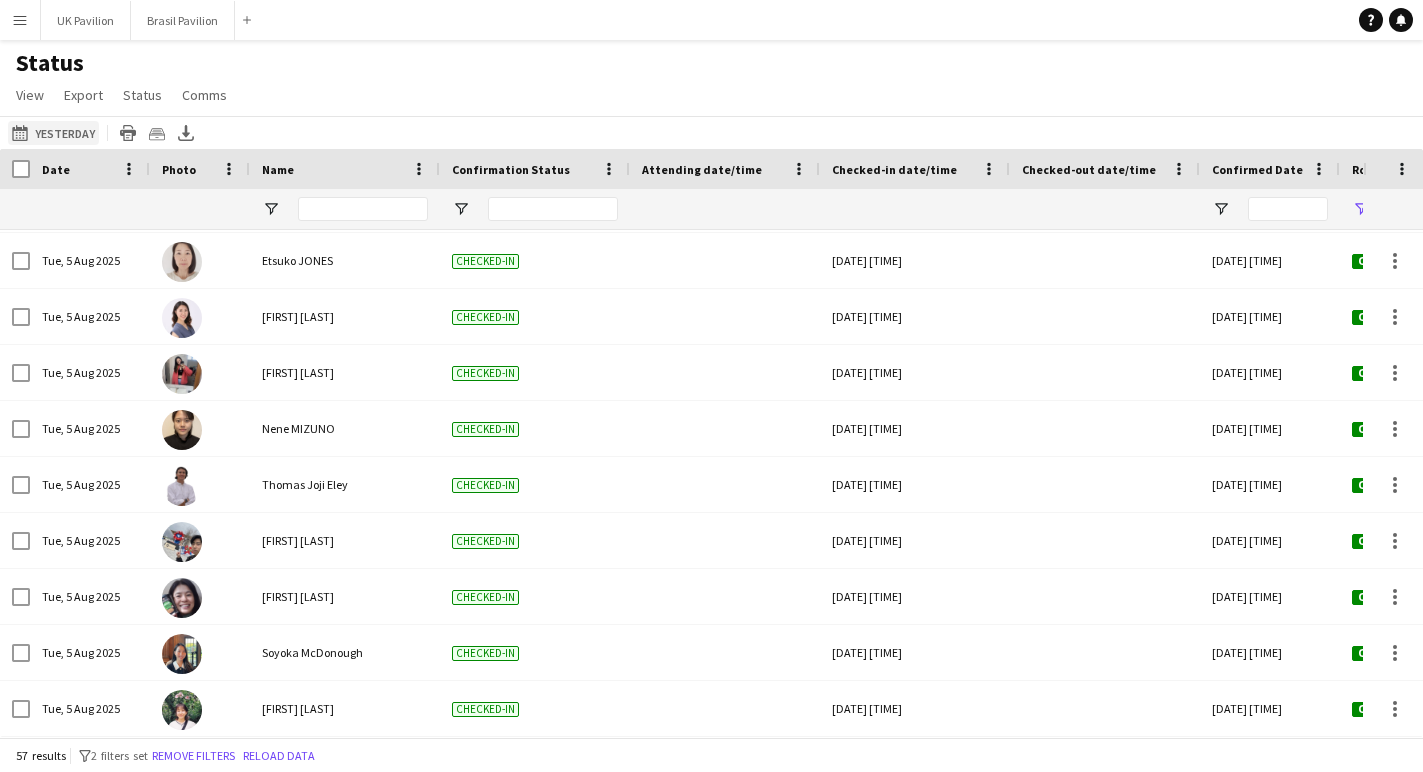 click on "[DATE] to [DATE]
[DAY]" 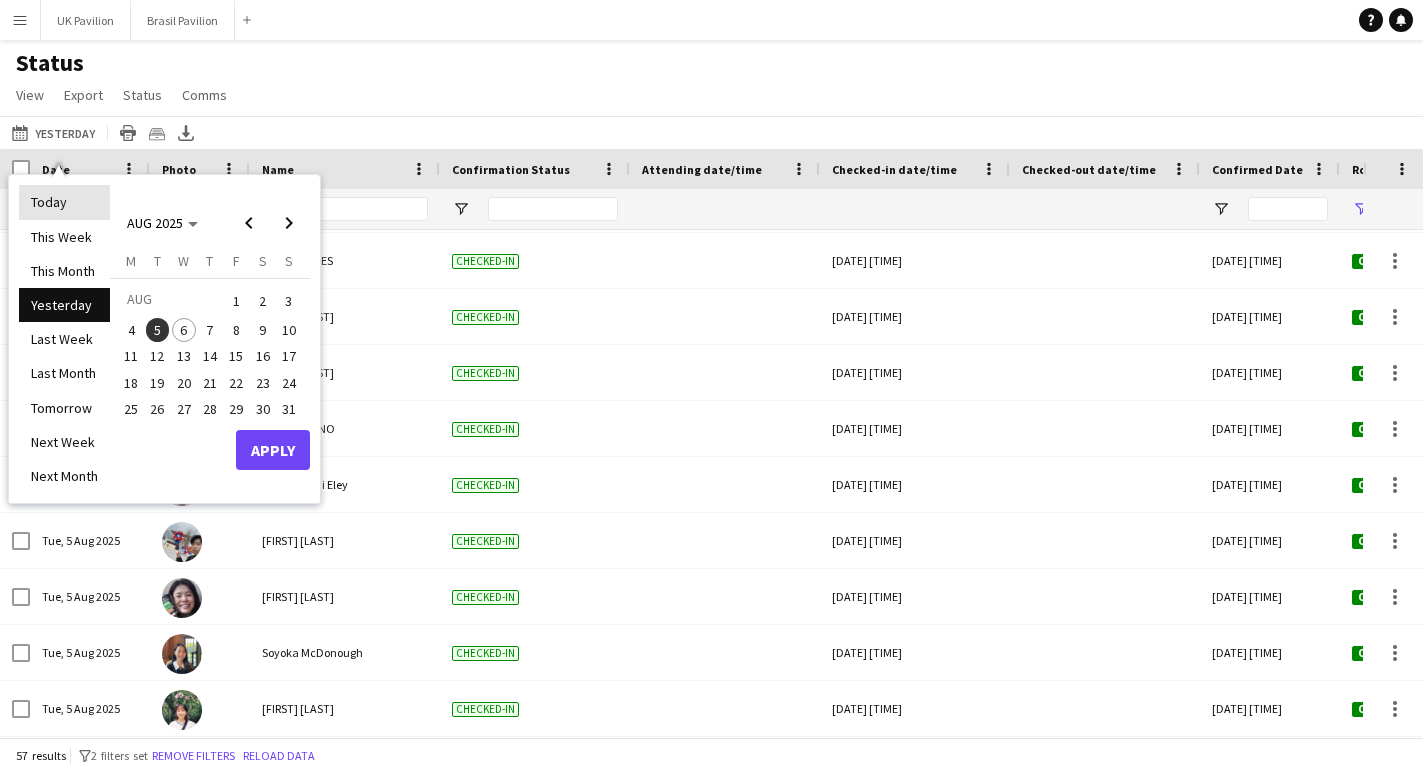 click on "Today" at bounding box center (64, 202) 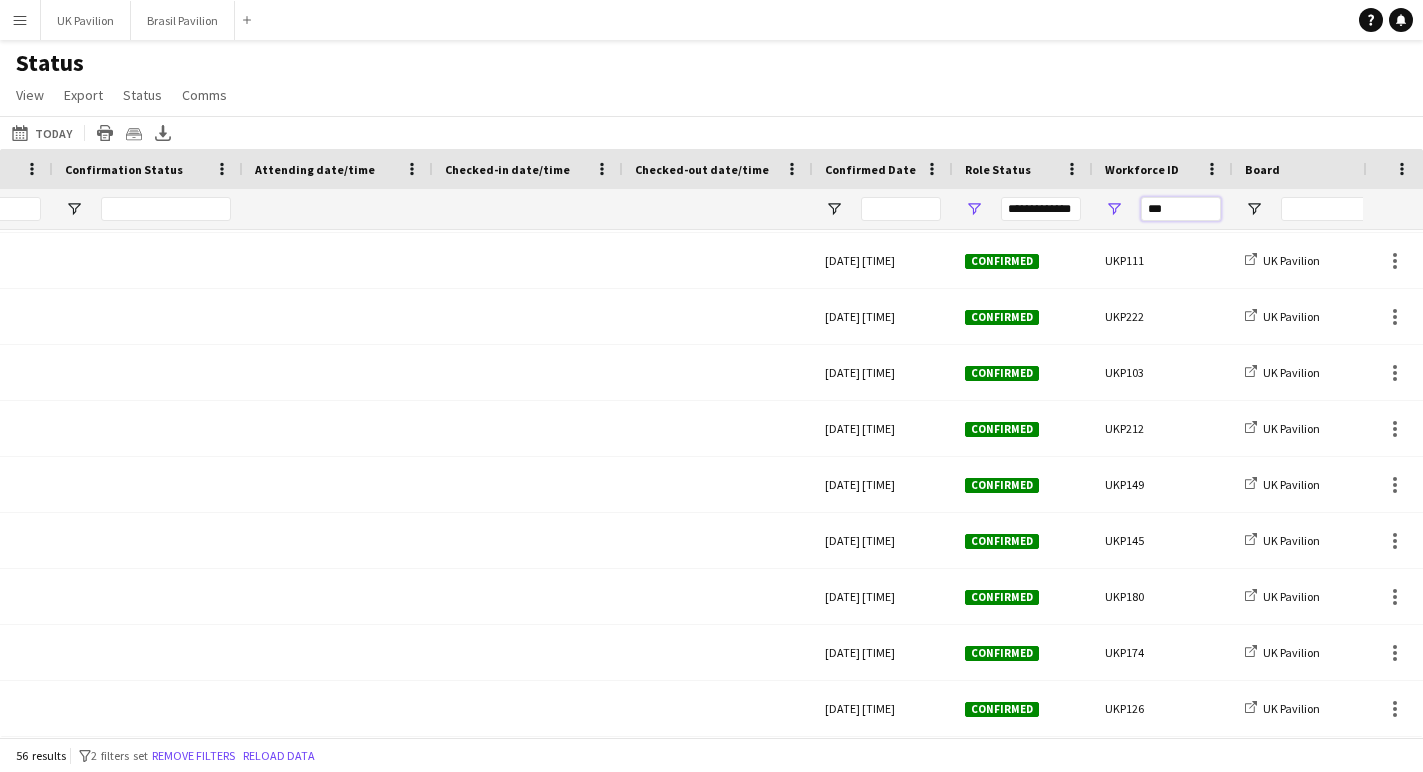 drag, startPoint x: 1256, startPoint y: 219, endPoint x: 1192, endPoint y: 217, distance: 64.03124 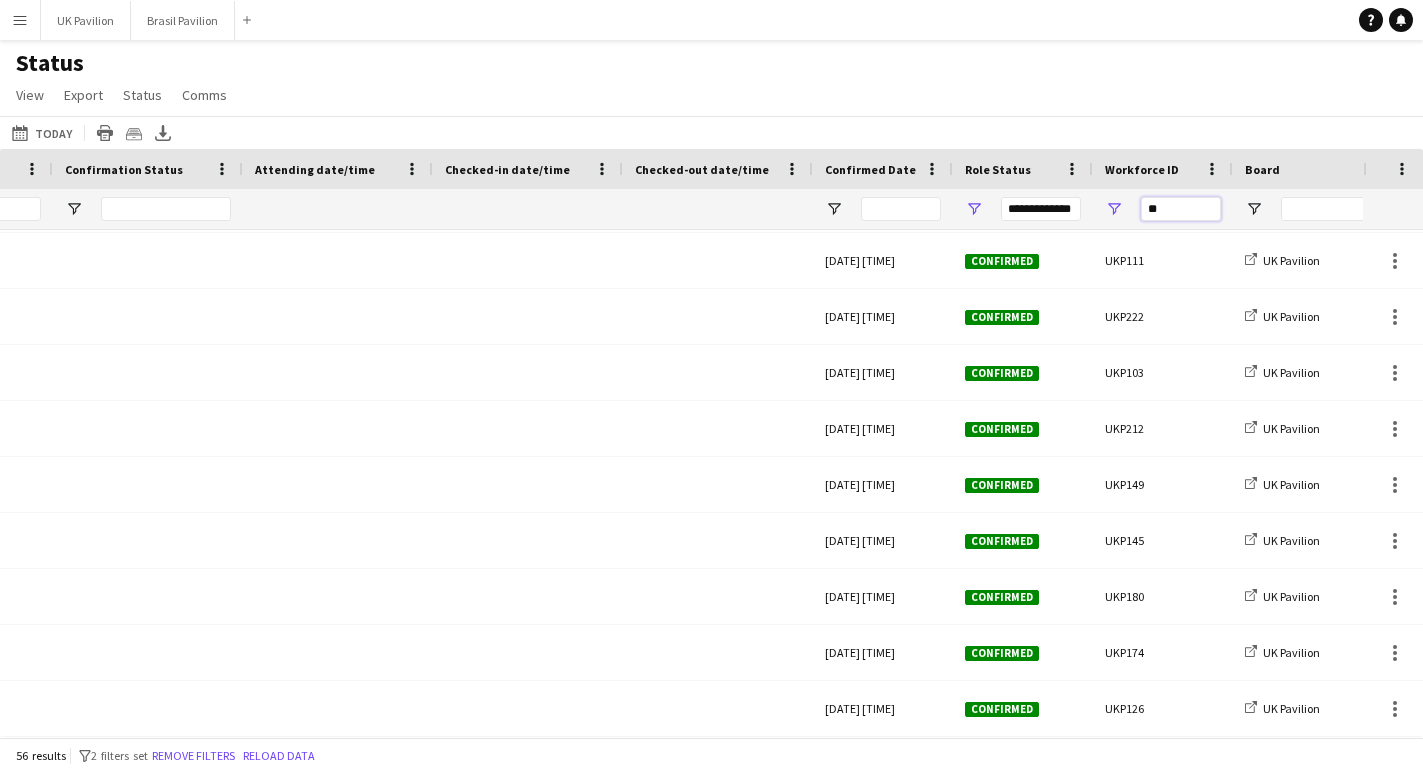 type on "*" 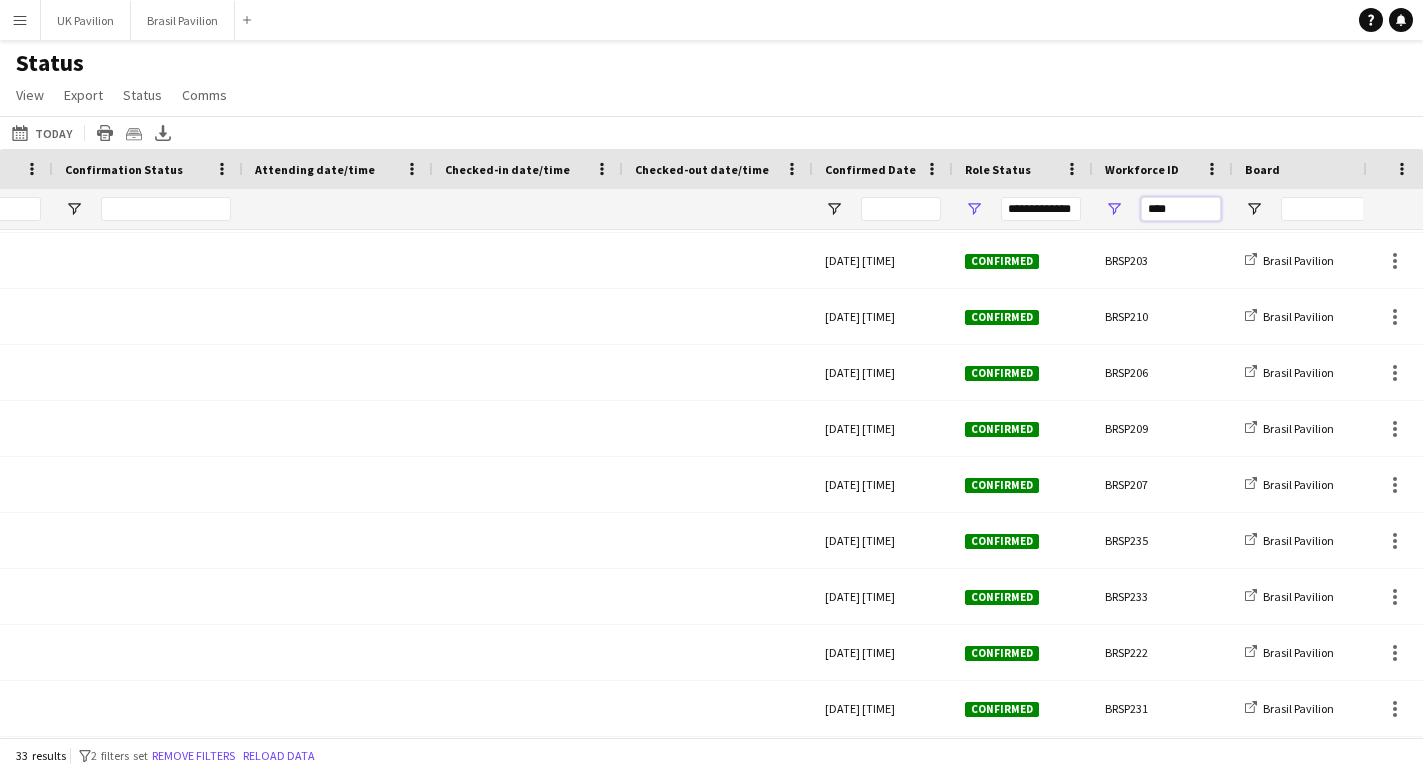 type on "****" 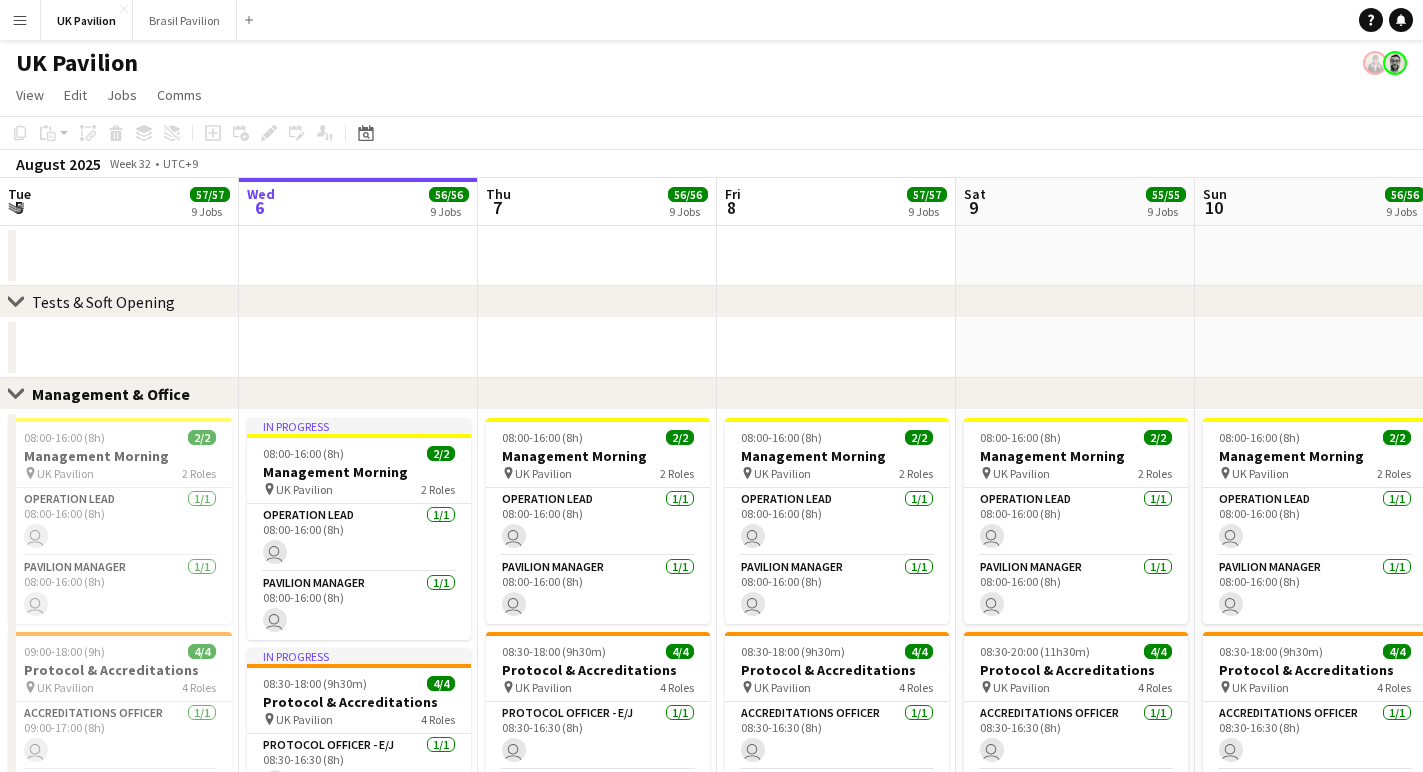 click on "Add job
Add linked Job
Edit
Edit linked Job
Applicants" 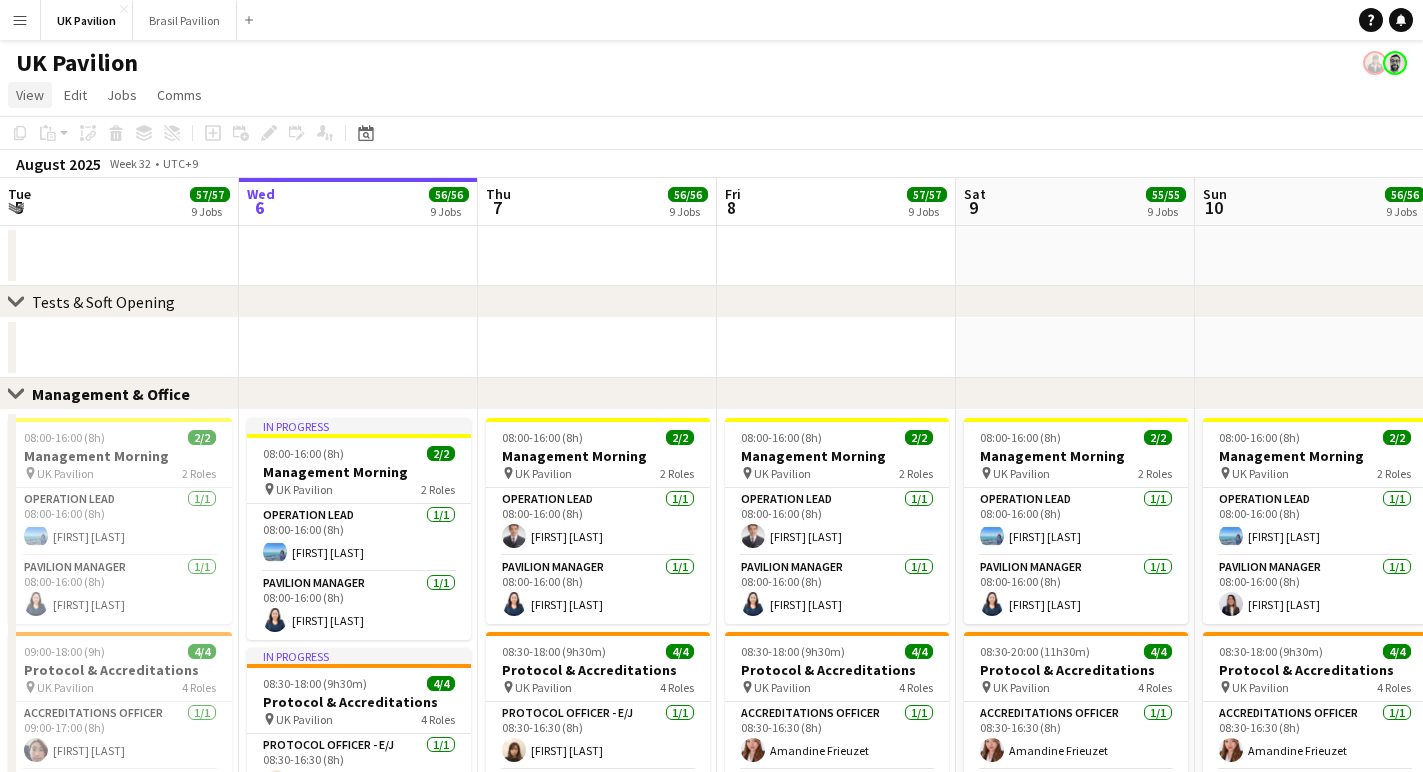 click on "View" 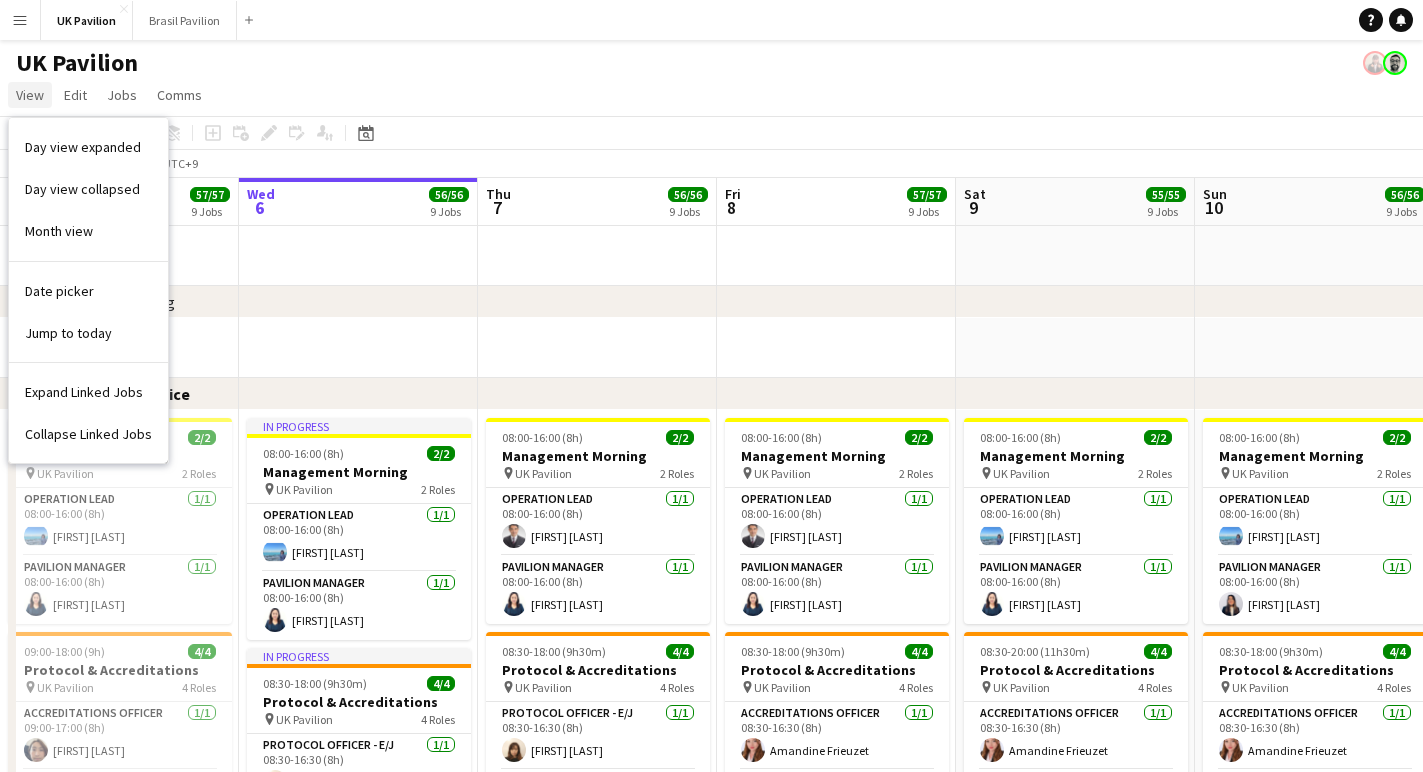 click on "View" 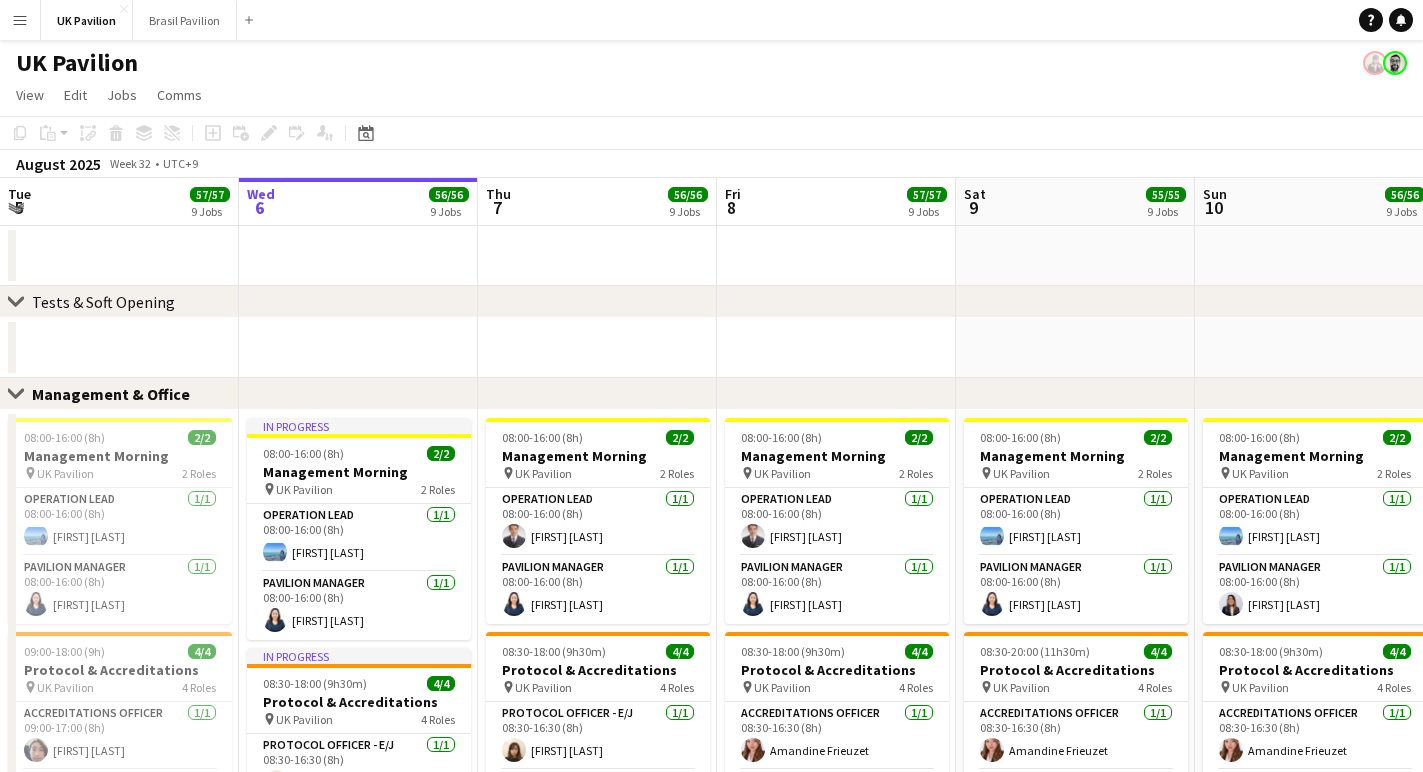 click on "Menu" at bounding box center (20, 20) 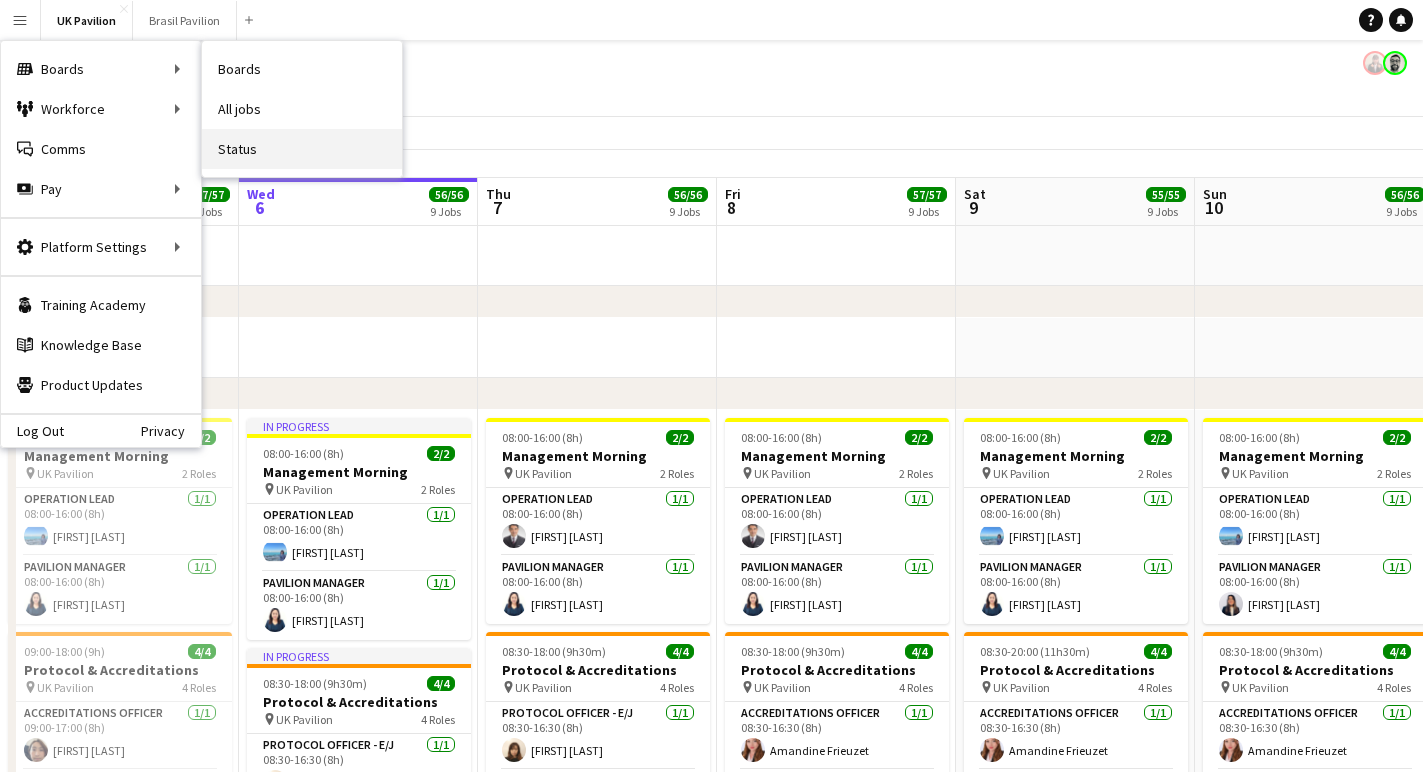 click on "Status" at bounding box center (302, 149) 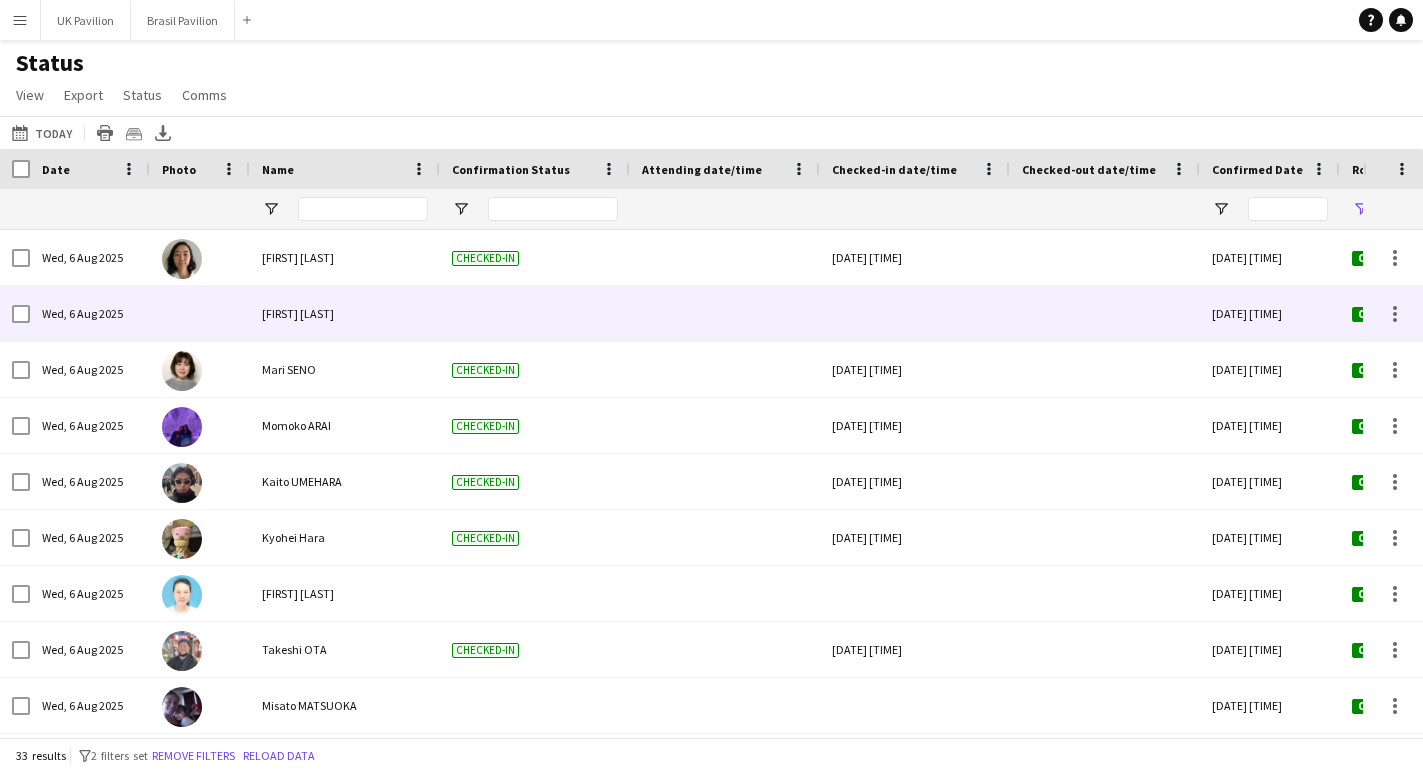 click at bounding box center [915, 313] 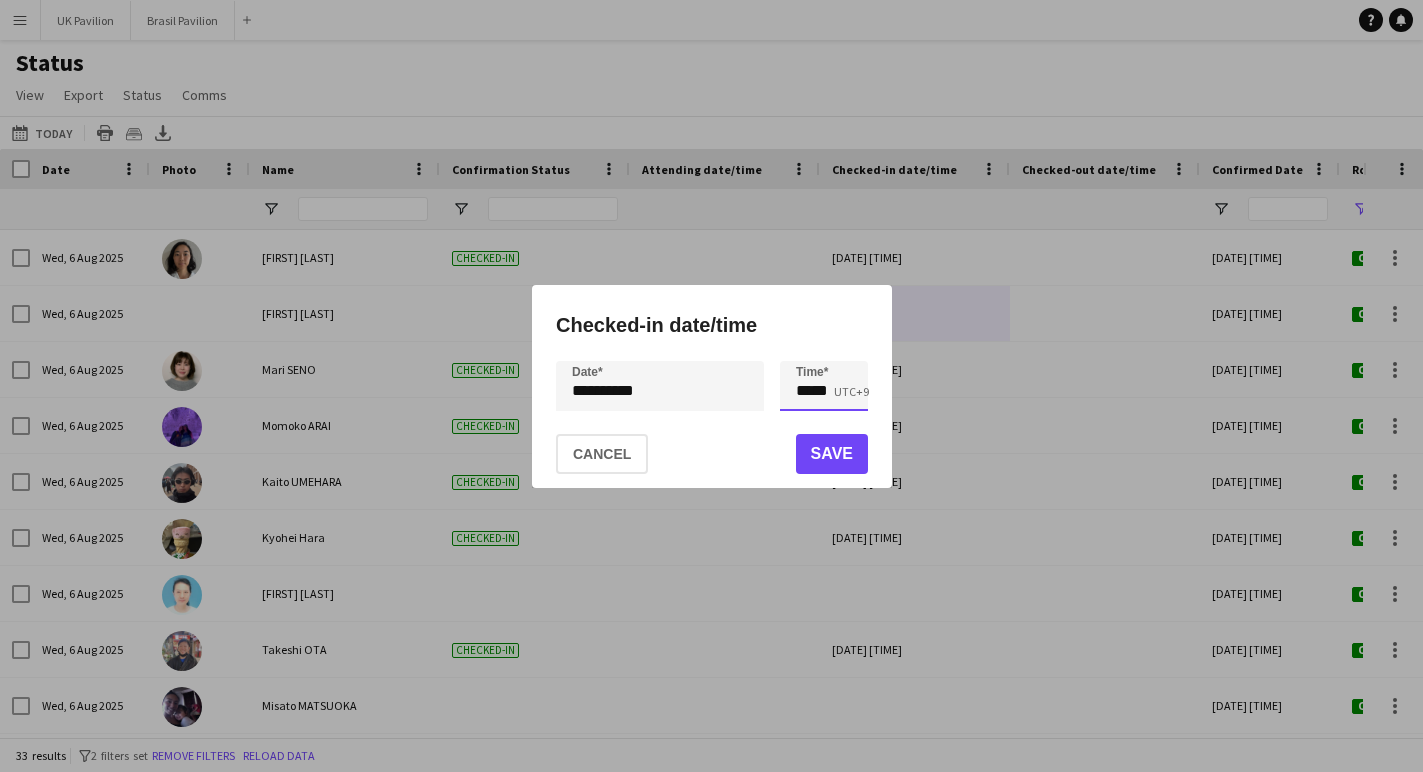 click on "*****" at bounding box center (824, 386) 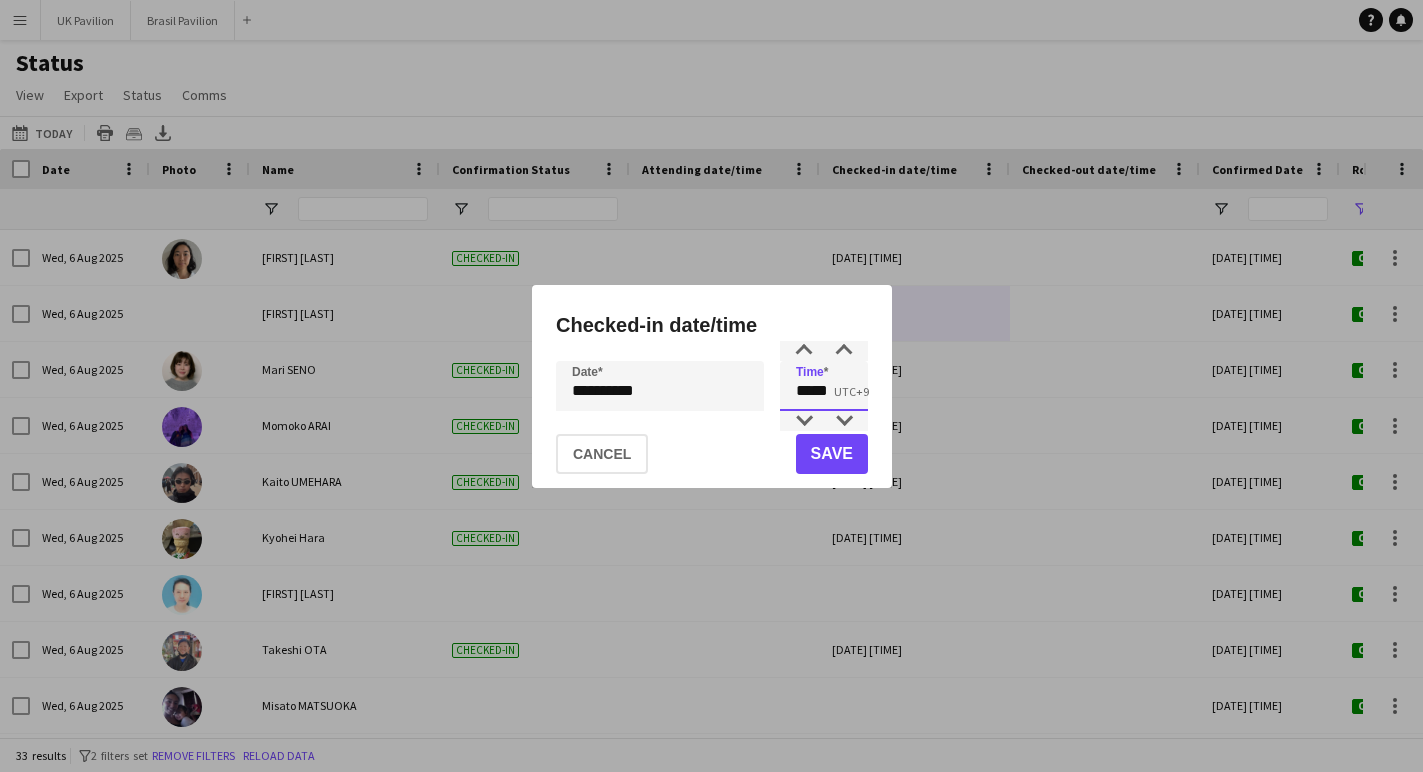 type on "*****" 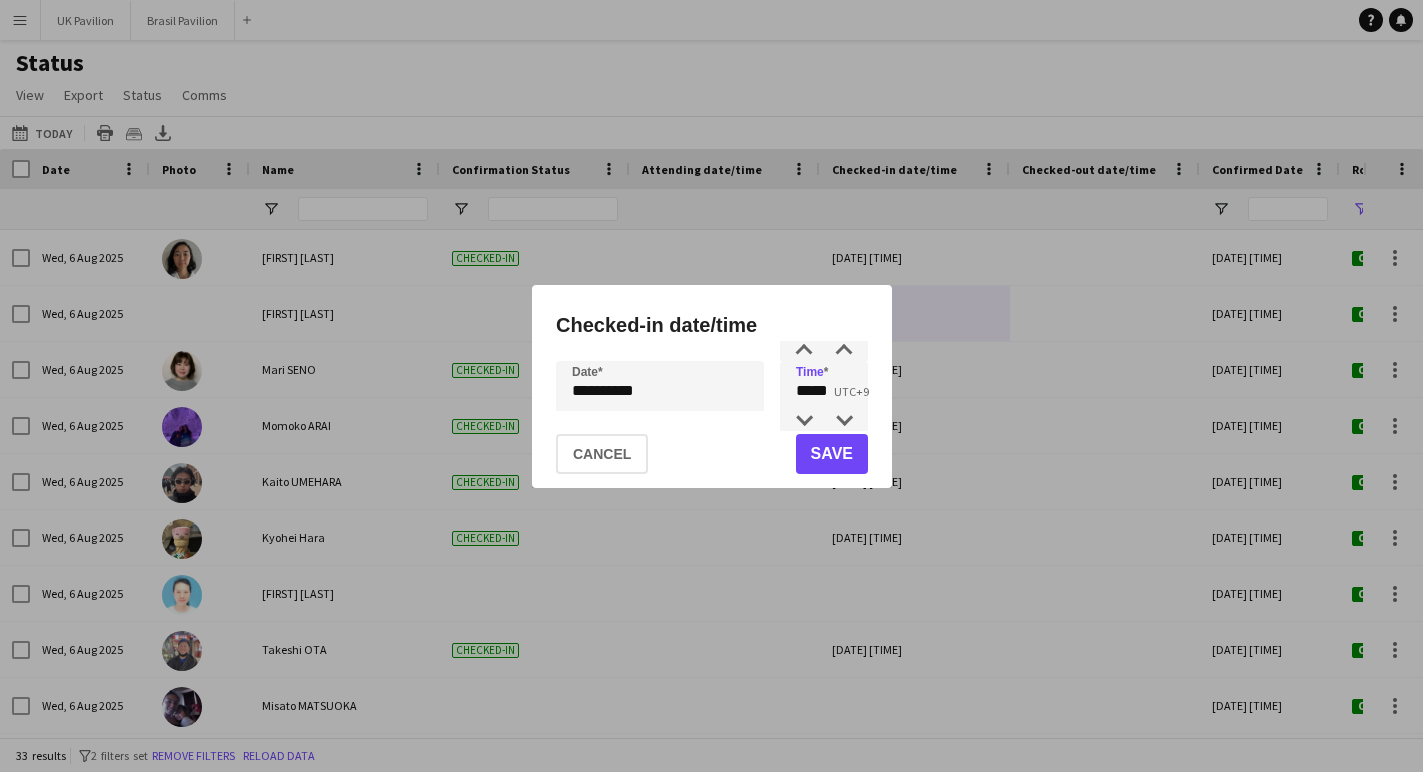 click on "Save" 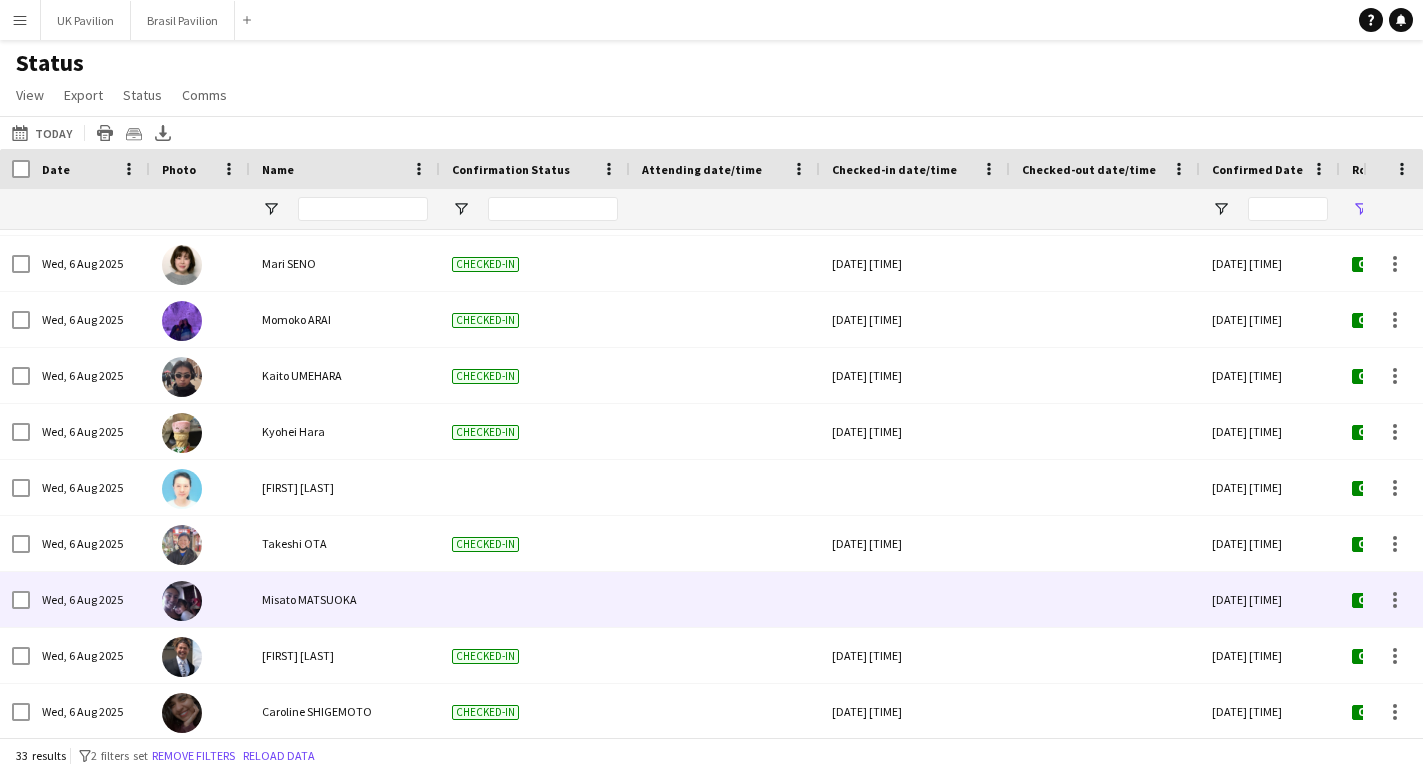 click at bounding box center [915, 599] 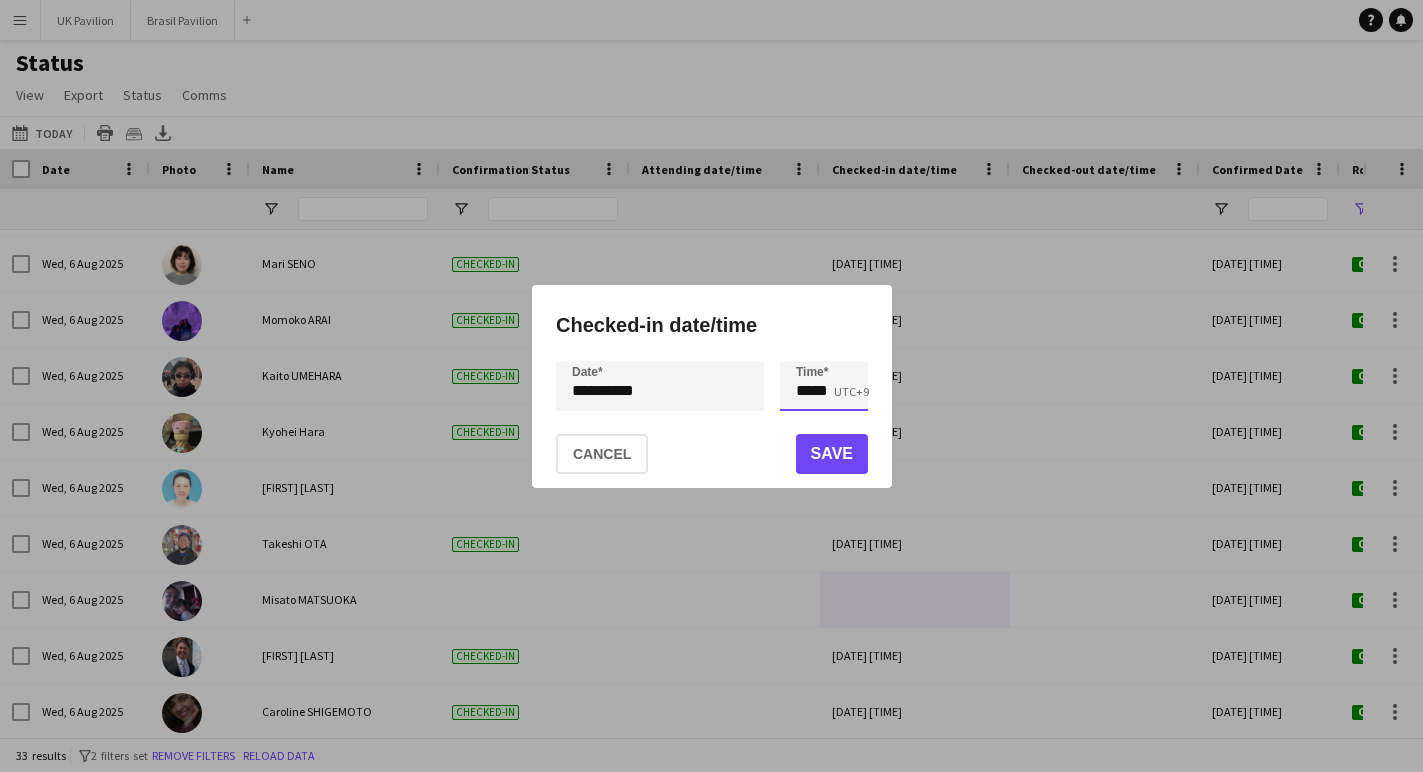 click on "*****" at bounding box center (824, 386) 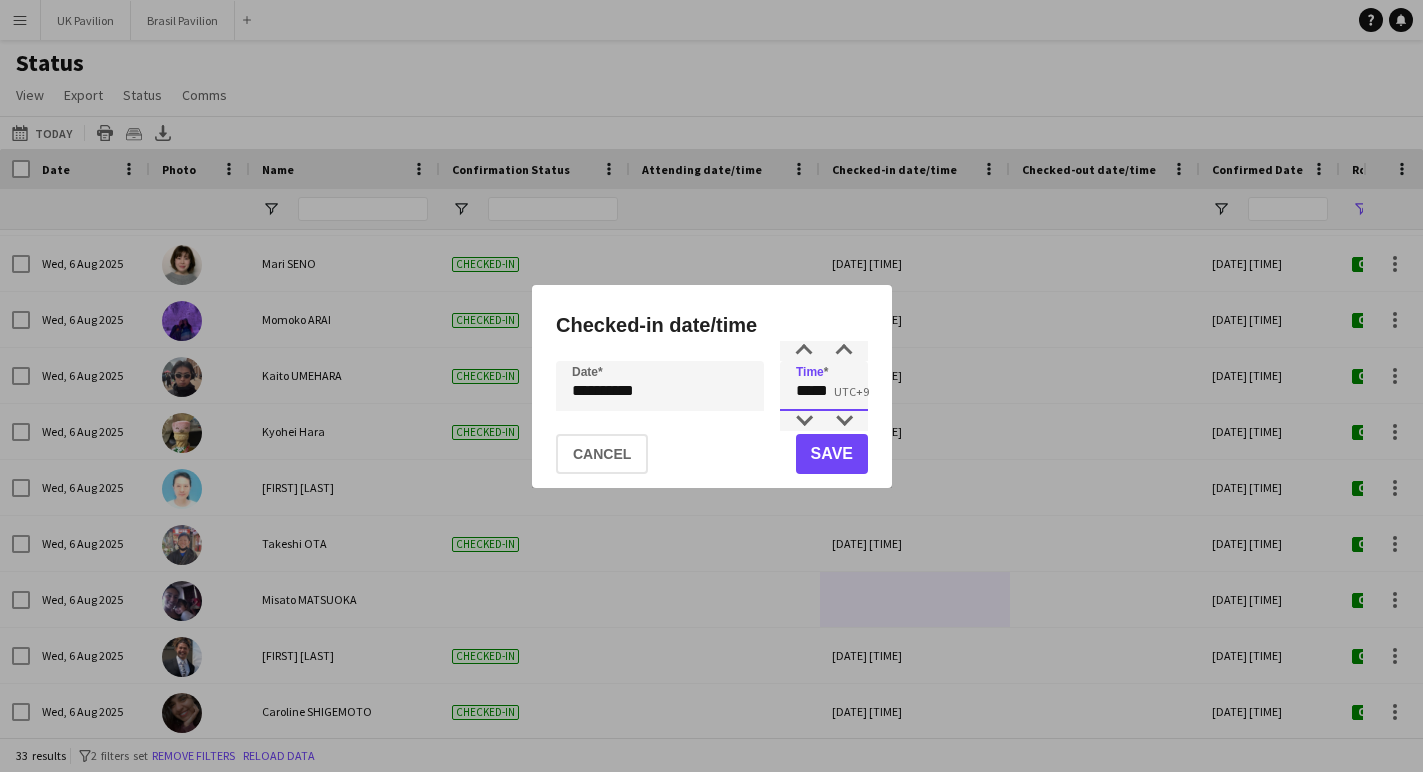 type on "*****" 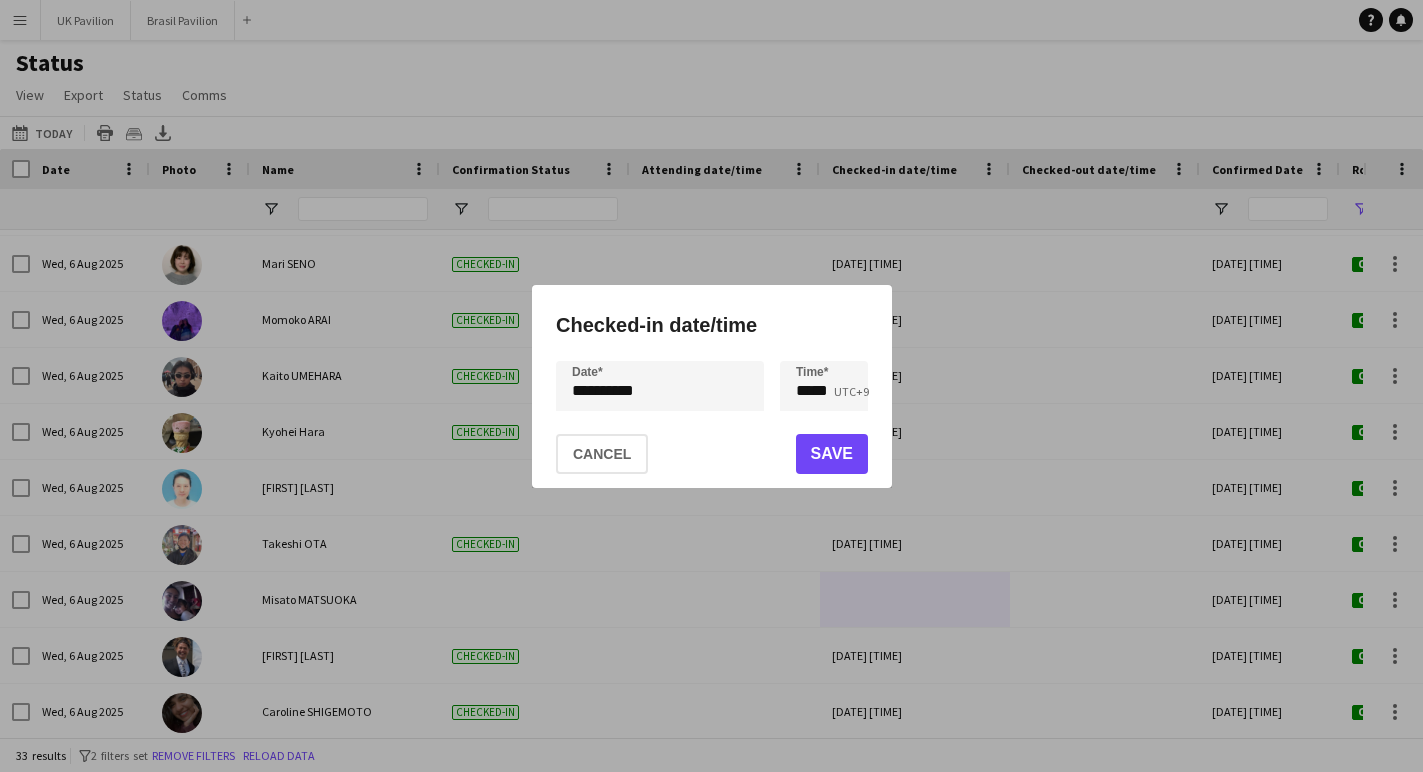 click on "Save" 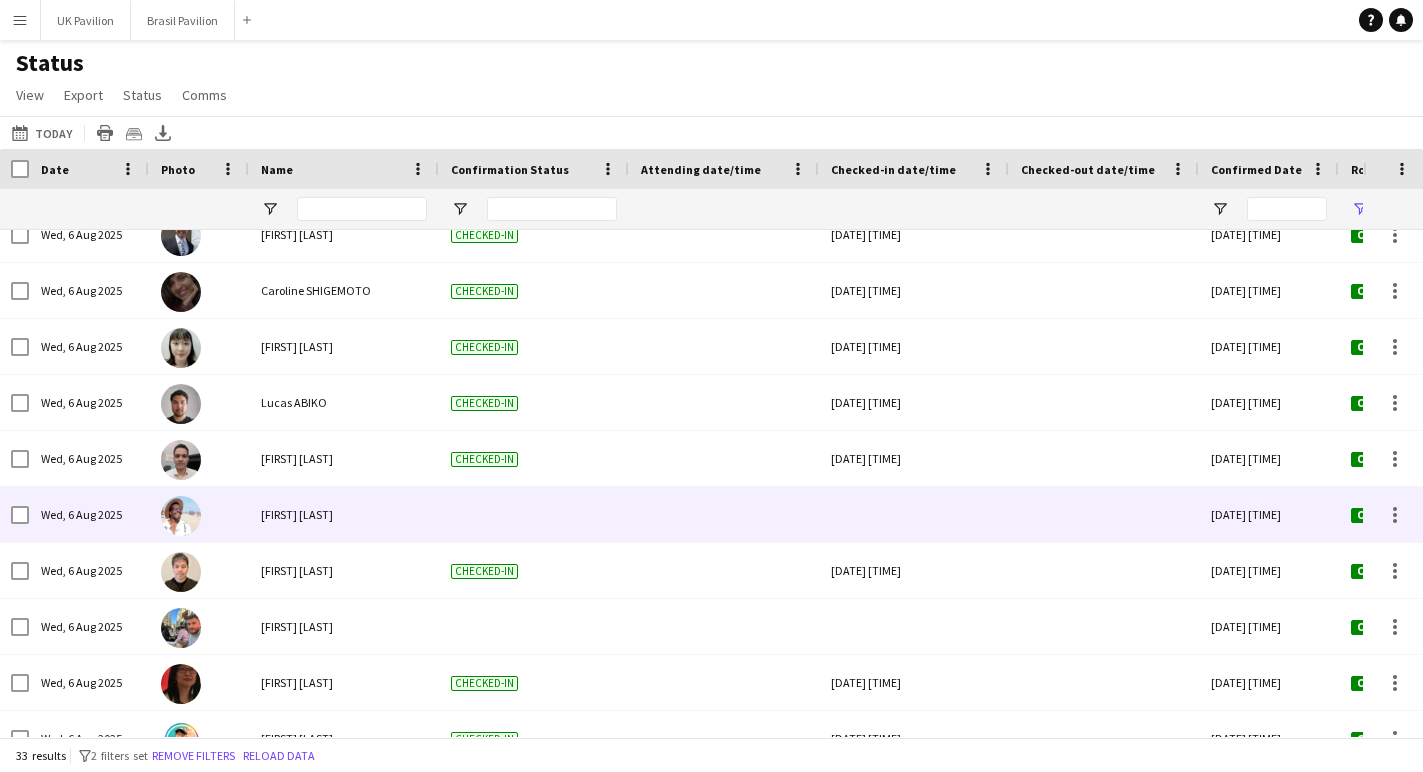 click at bounding box center (914, 514) 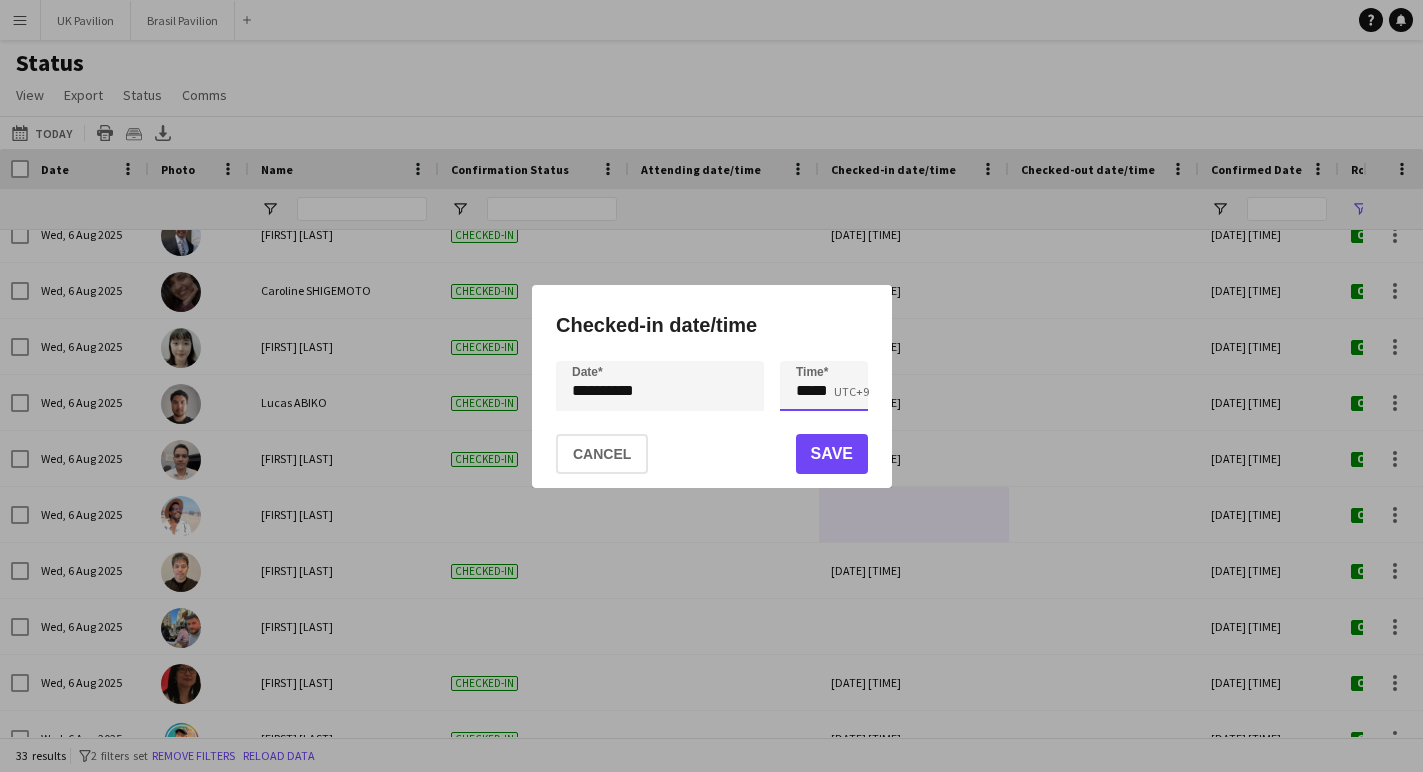 click on "*****" at bounding box center (824, 386) 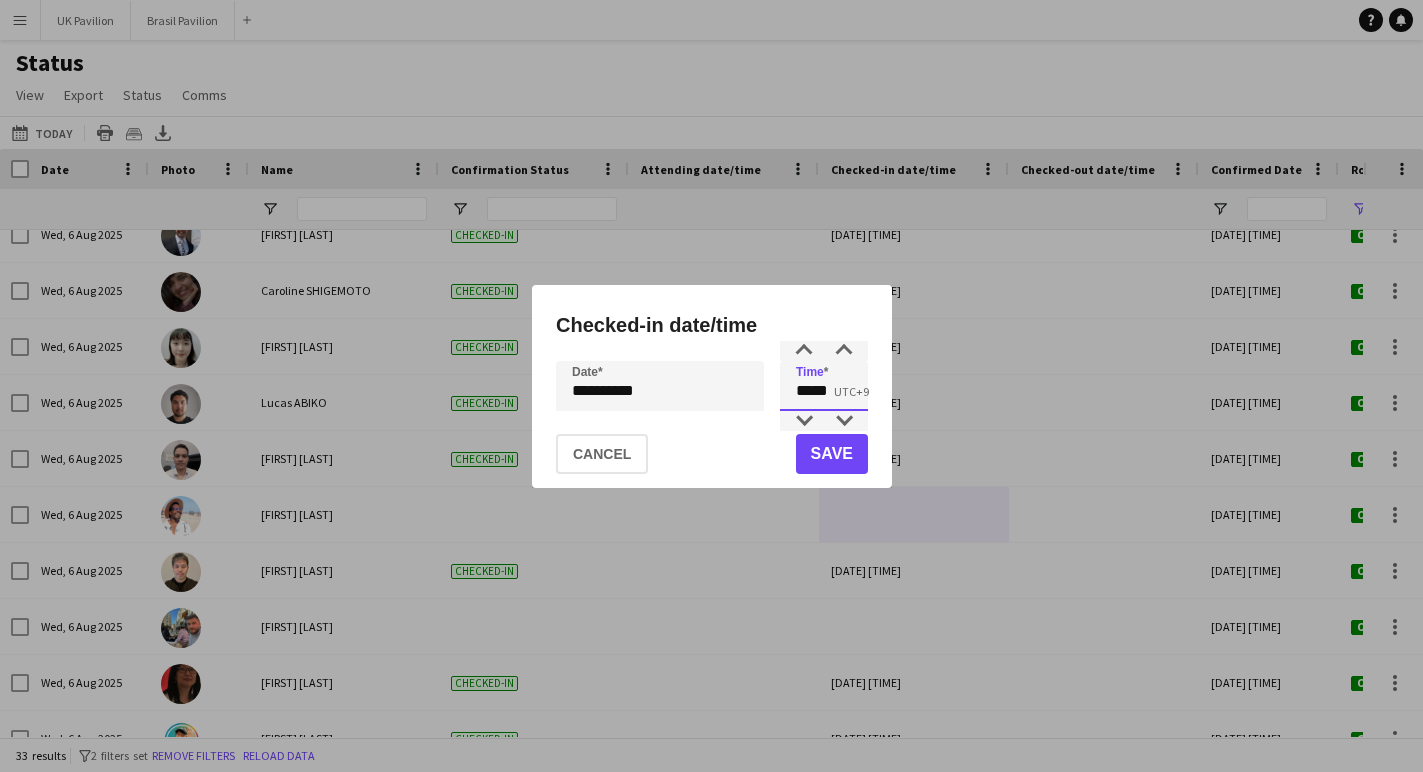 type on "*****" 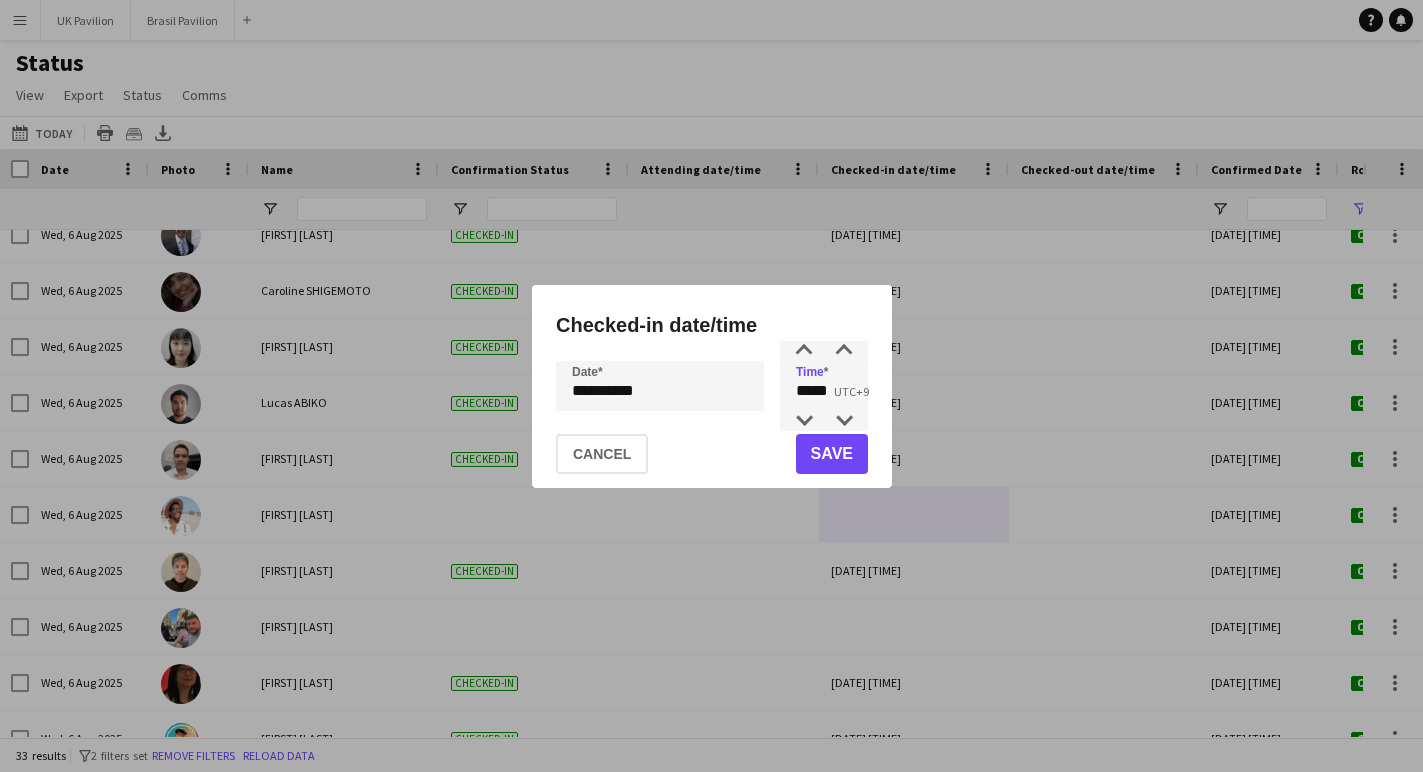 click on "Save" 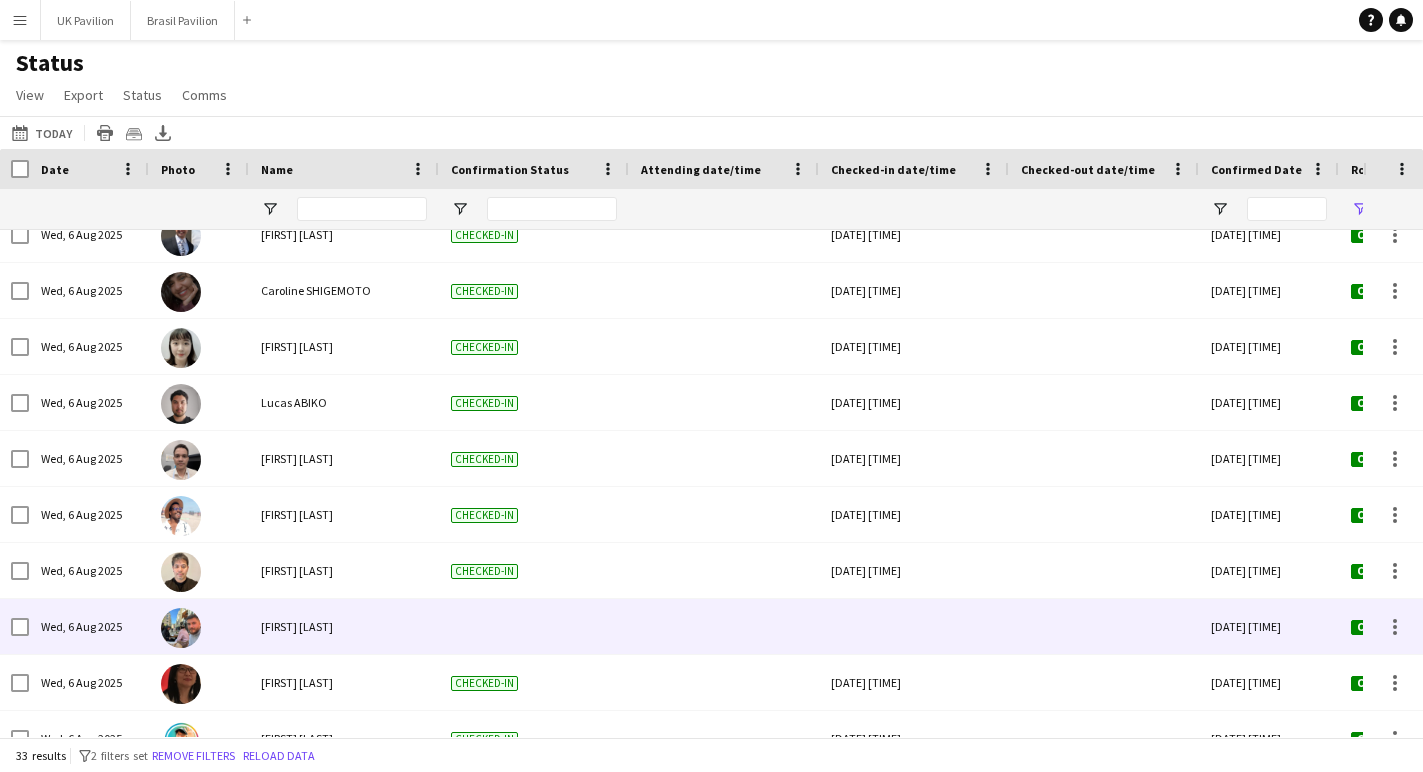 click at bounding box center (914, 626) 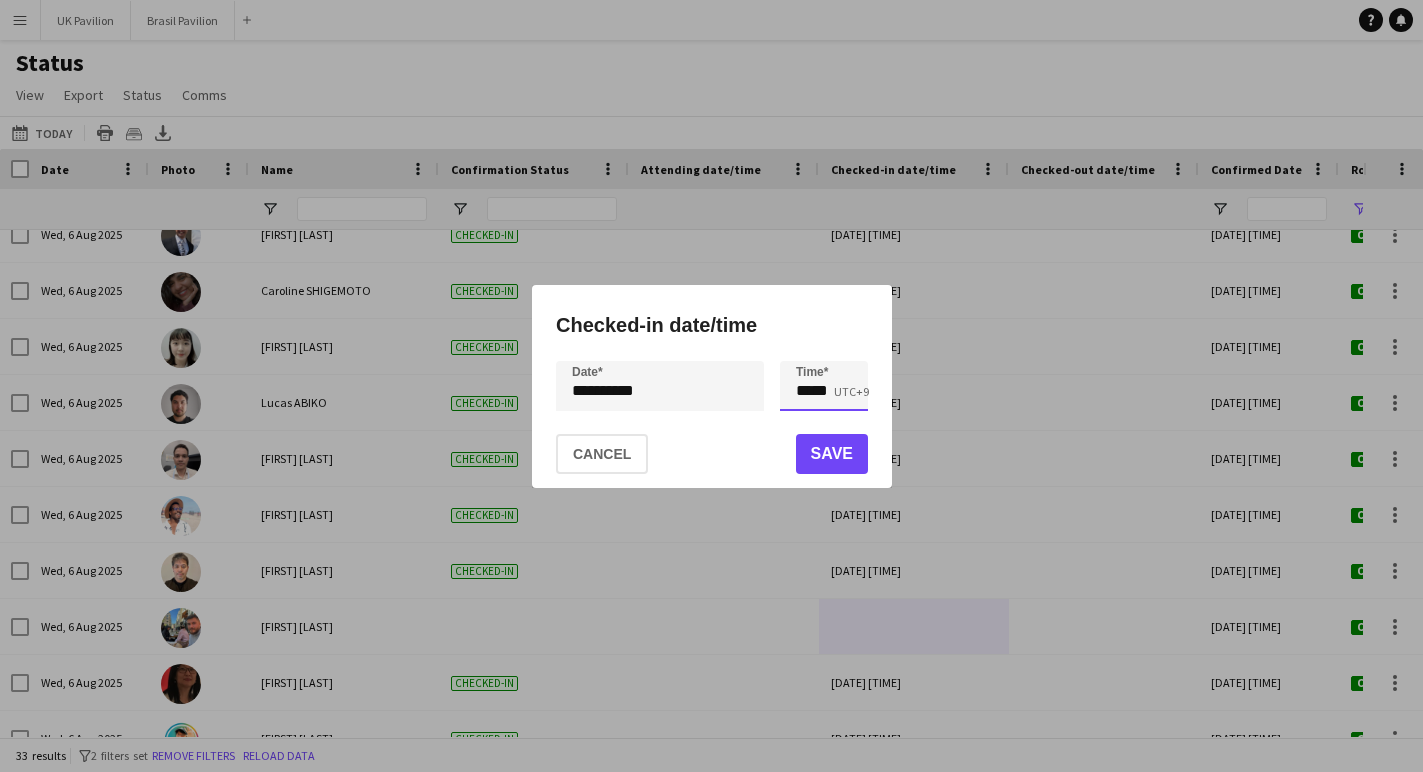 click on "*****" at bounding box center [824, 386] 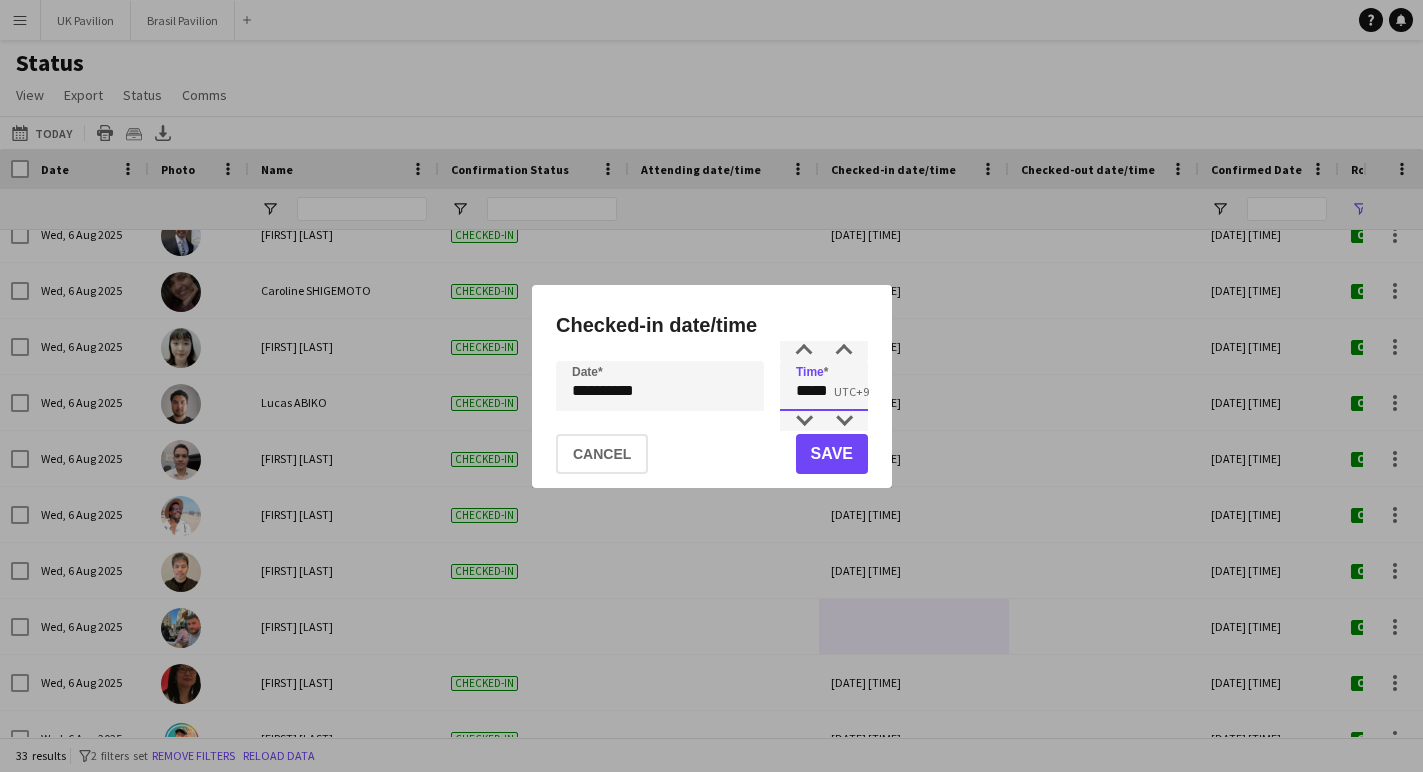 type on "*****" 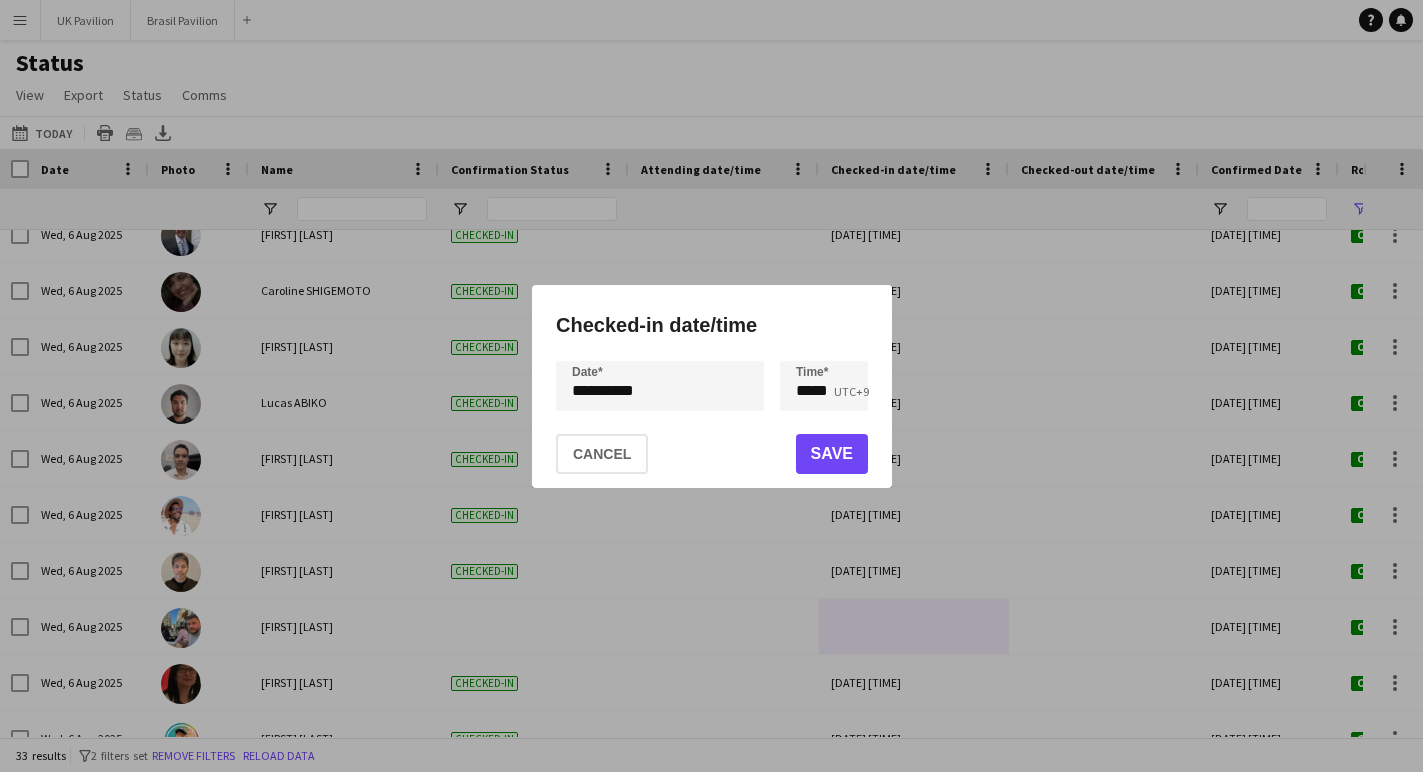 click on "Save" 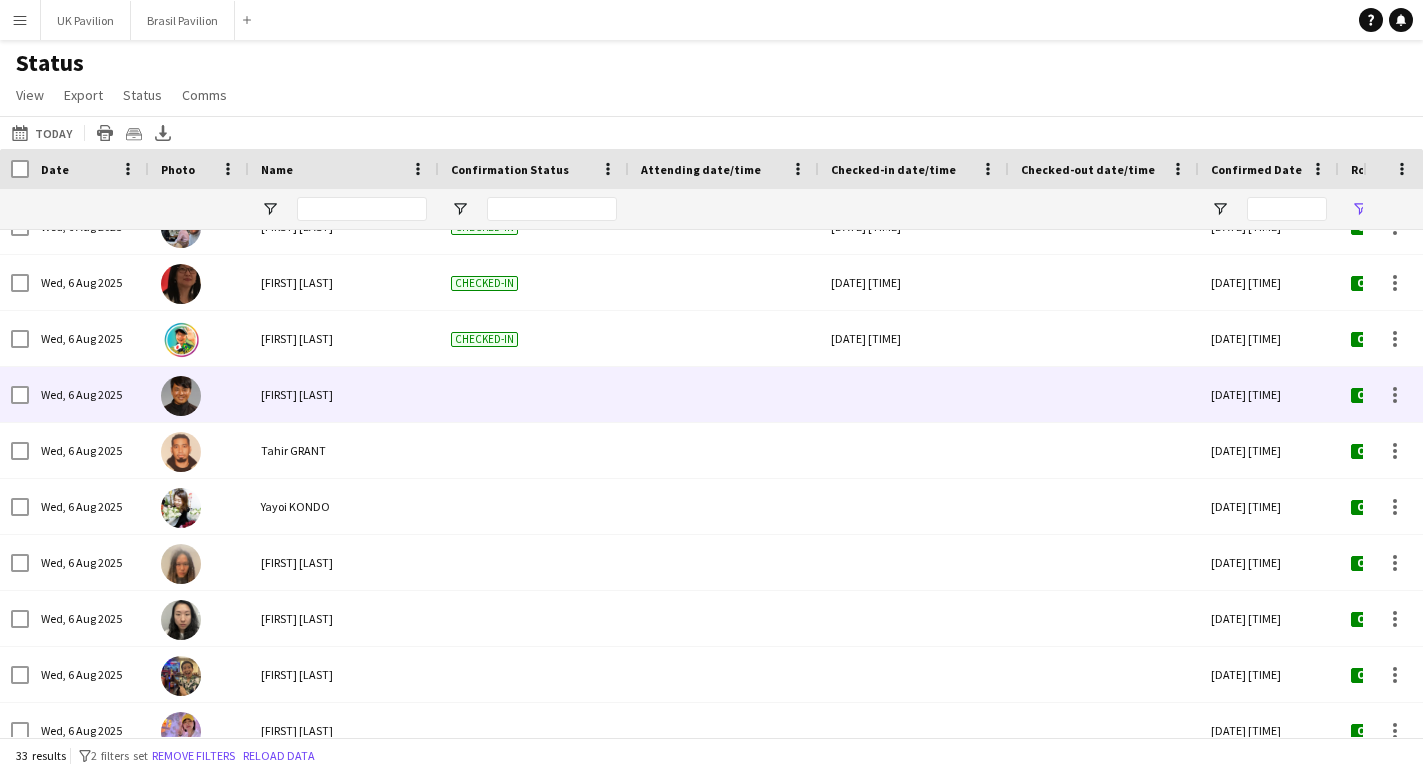 click at bounding box center [914, 394] 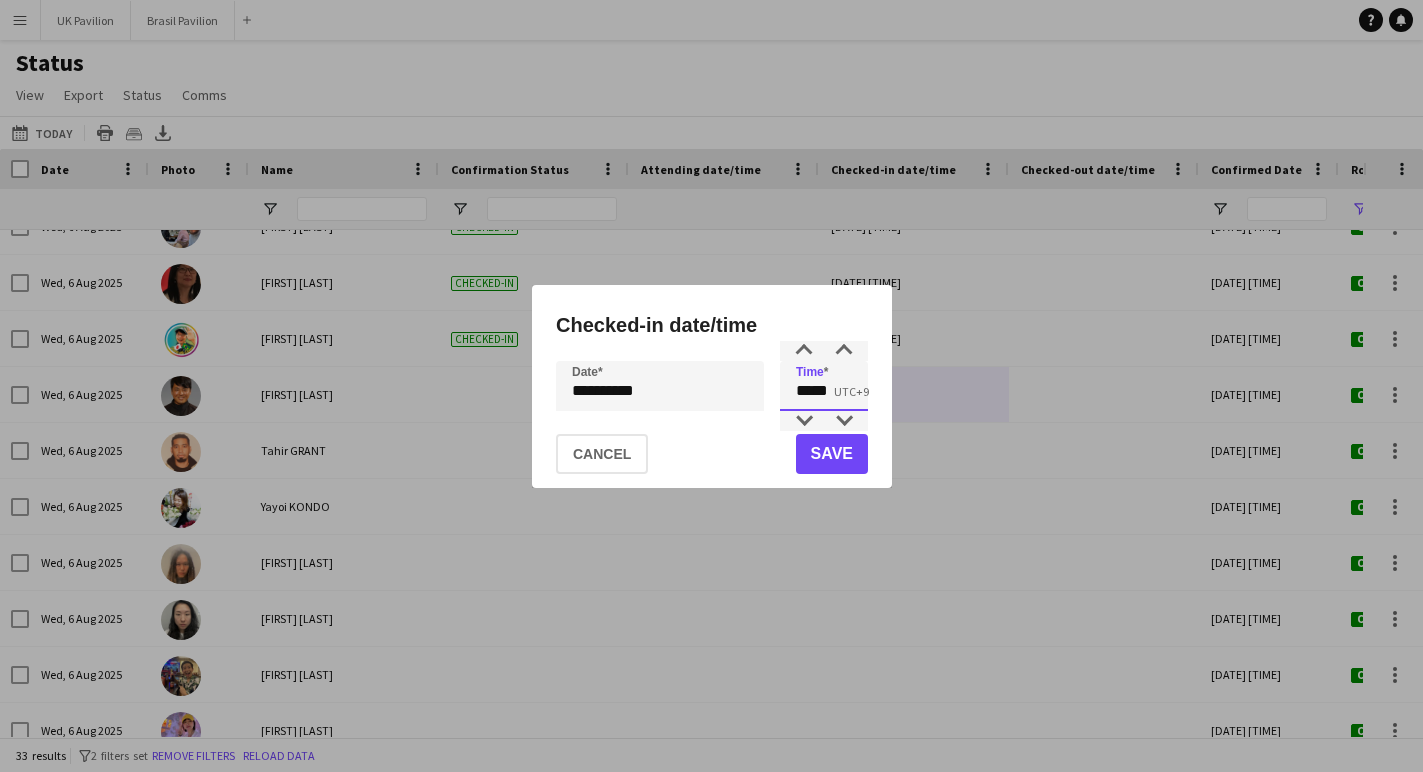 click on "*****" at bounding box center (824, 386) 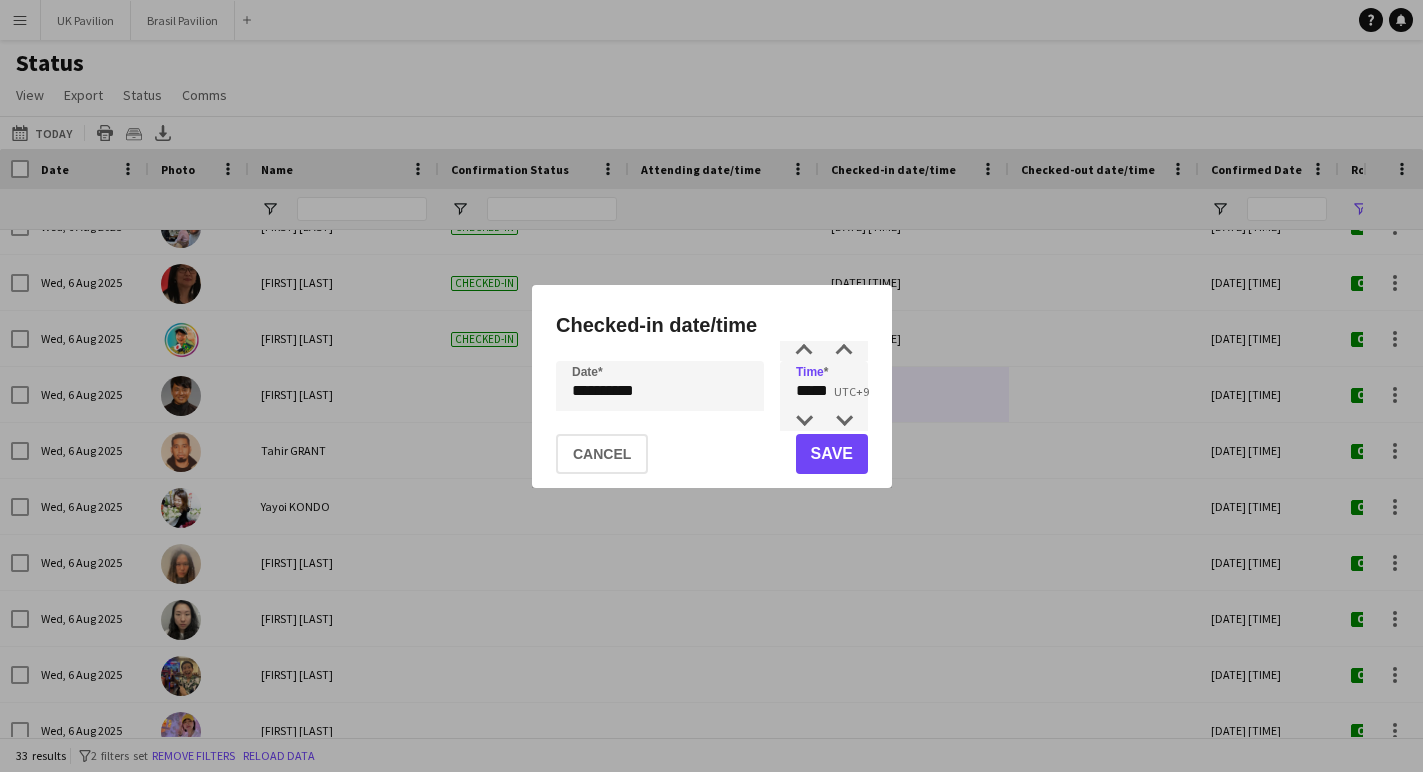 click on "Save" 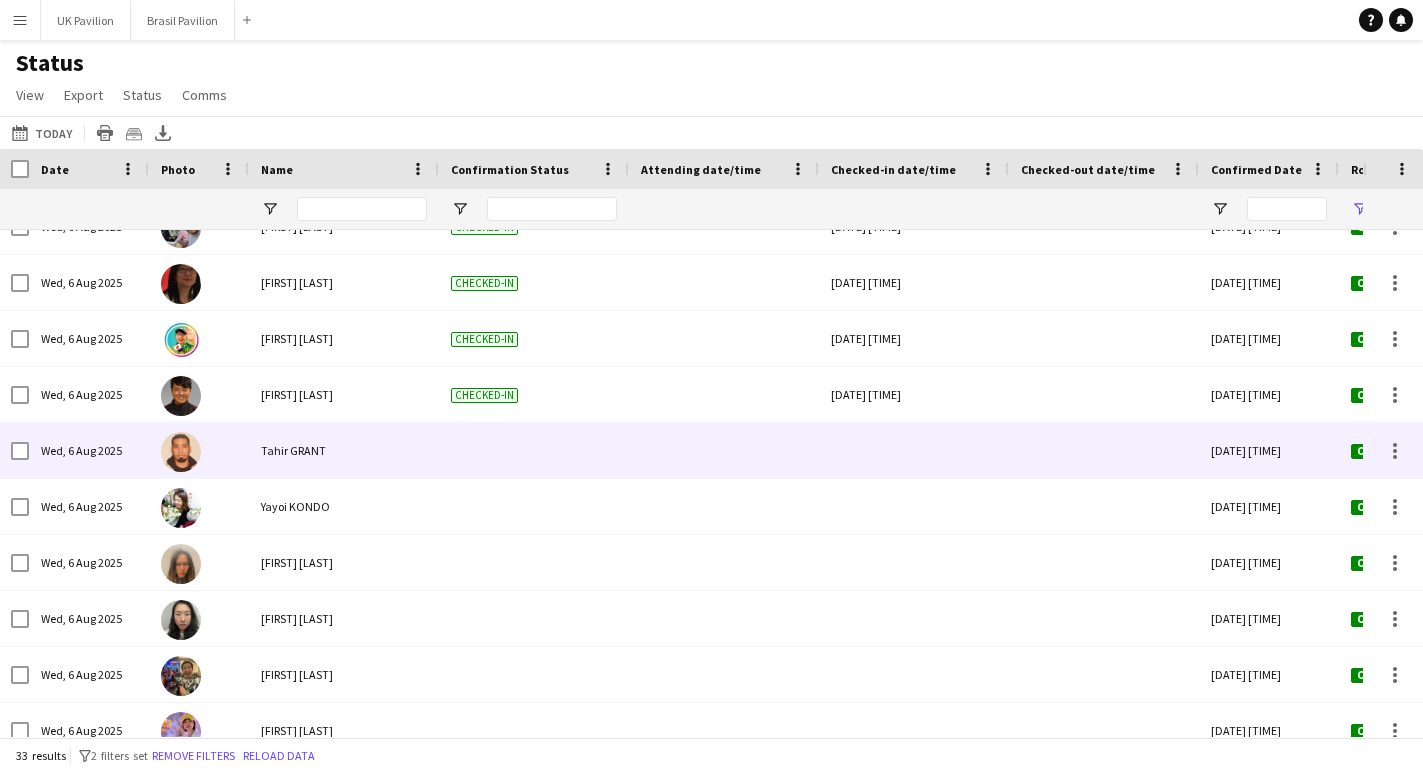 click at bounding box center [914, 450] 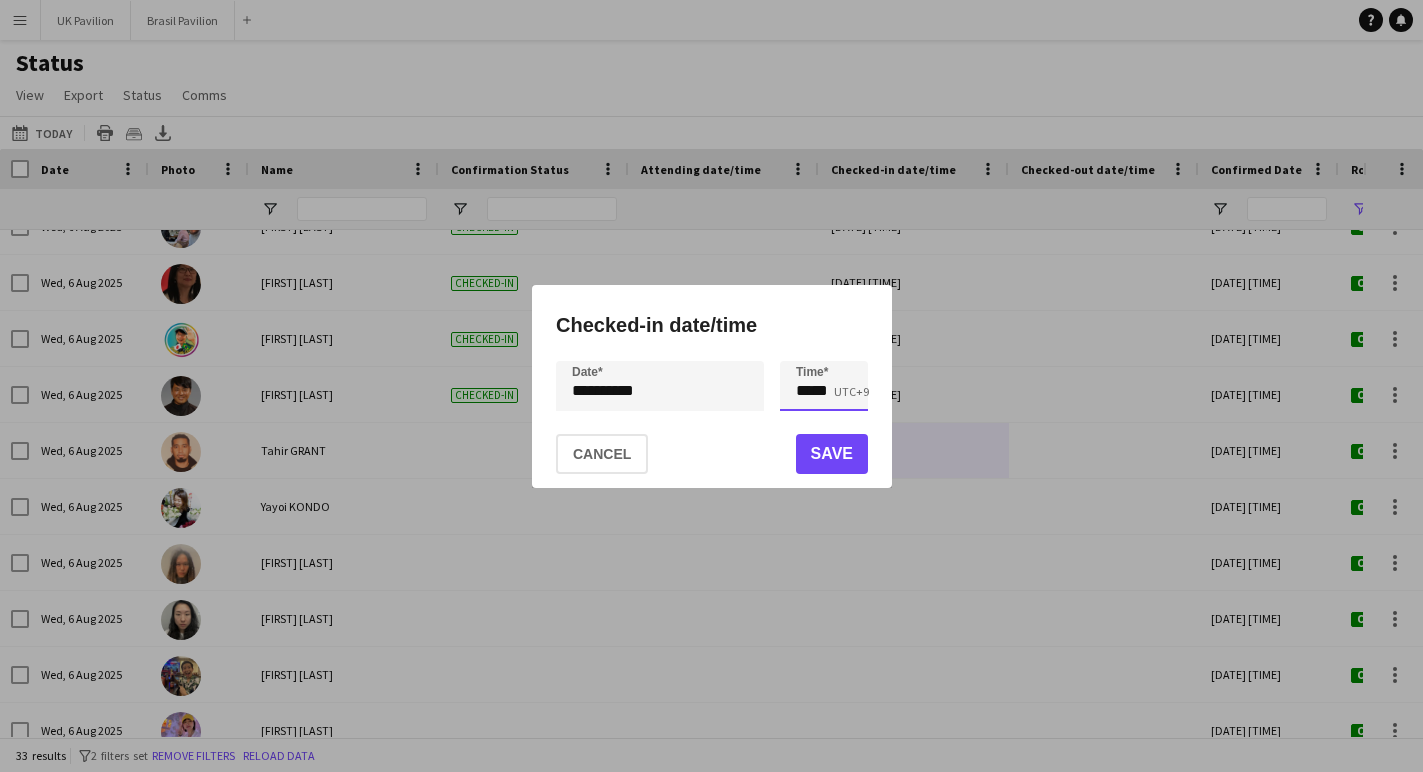 click on "*****" at bounding box center [824, 386] 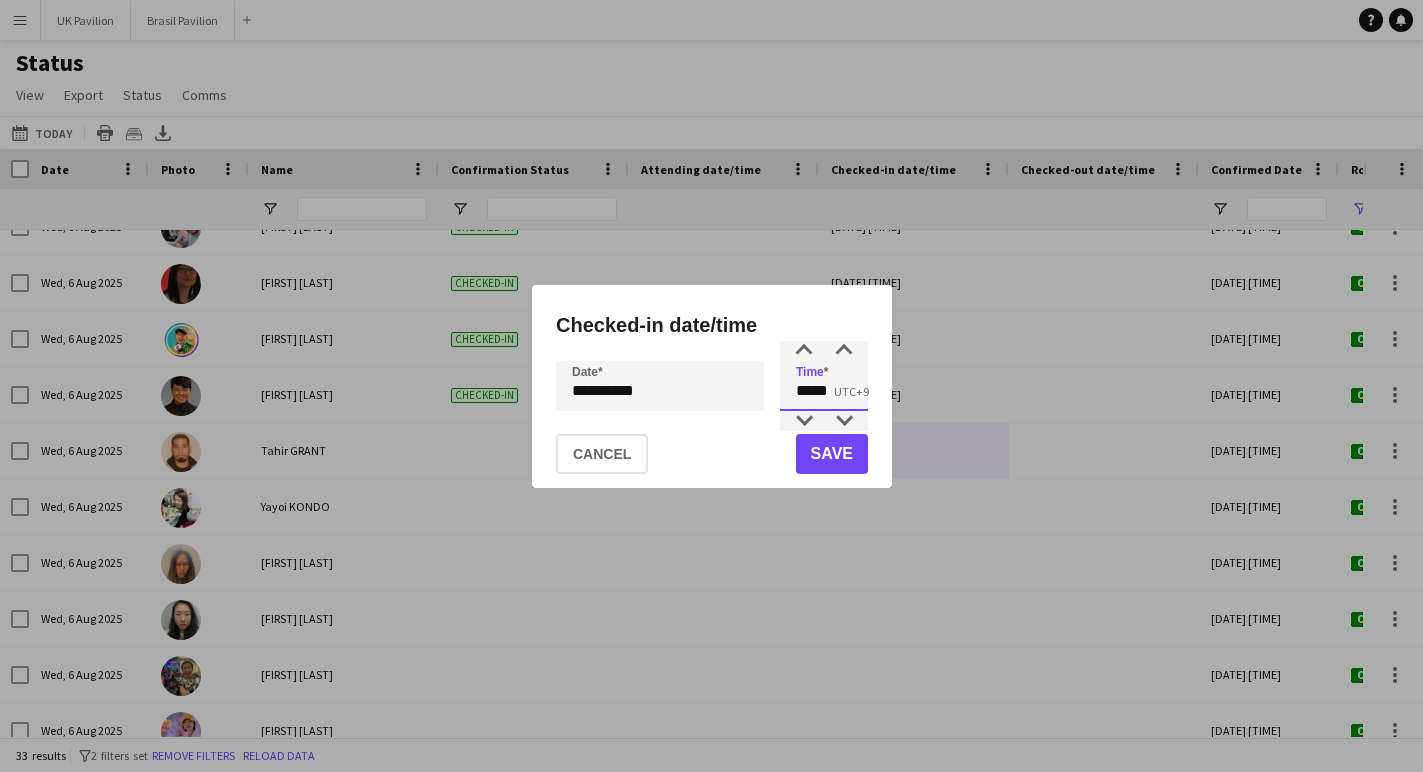 type on "*****" 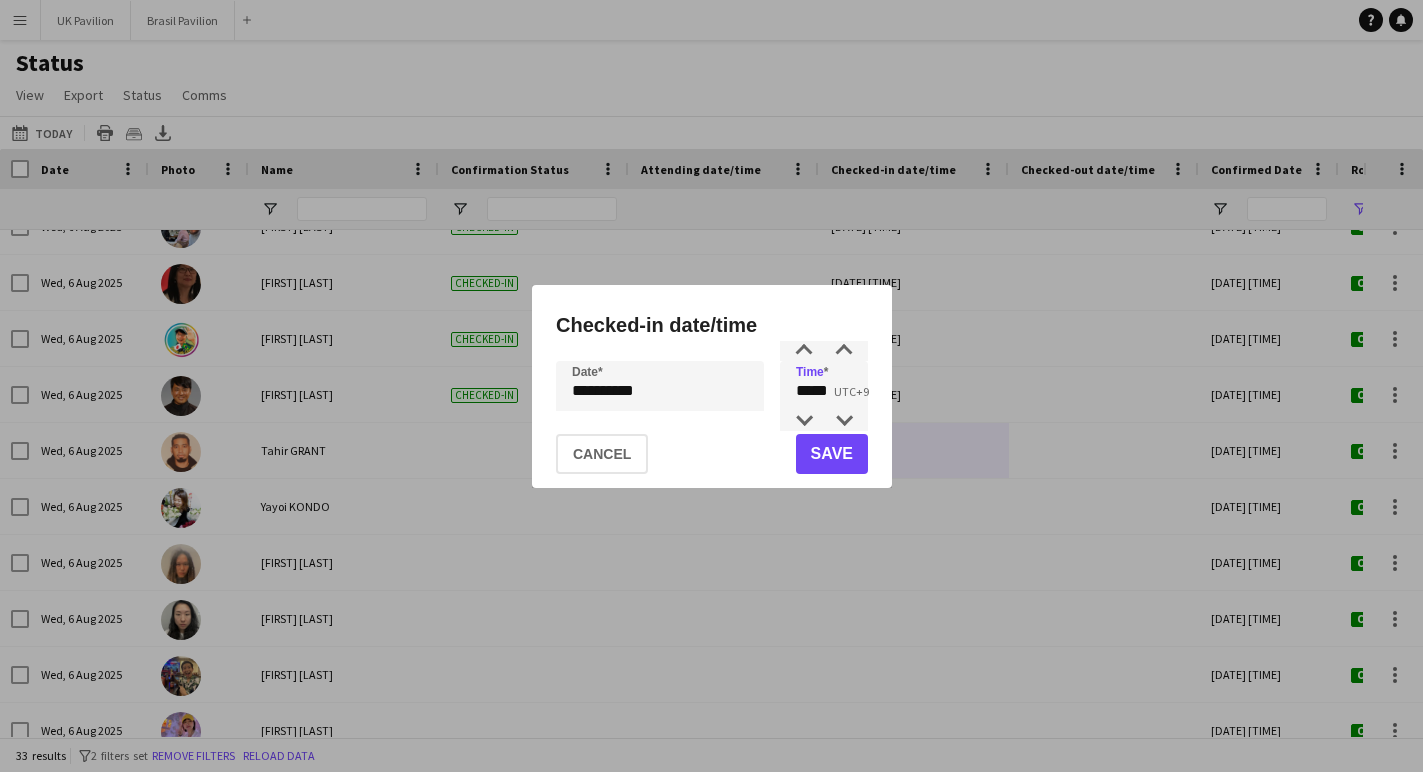 click on "Save" 